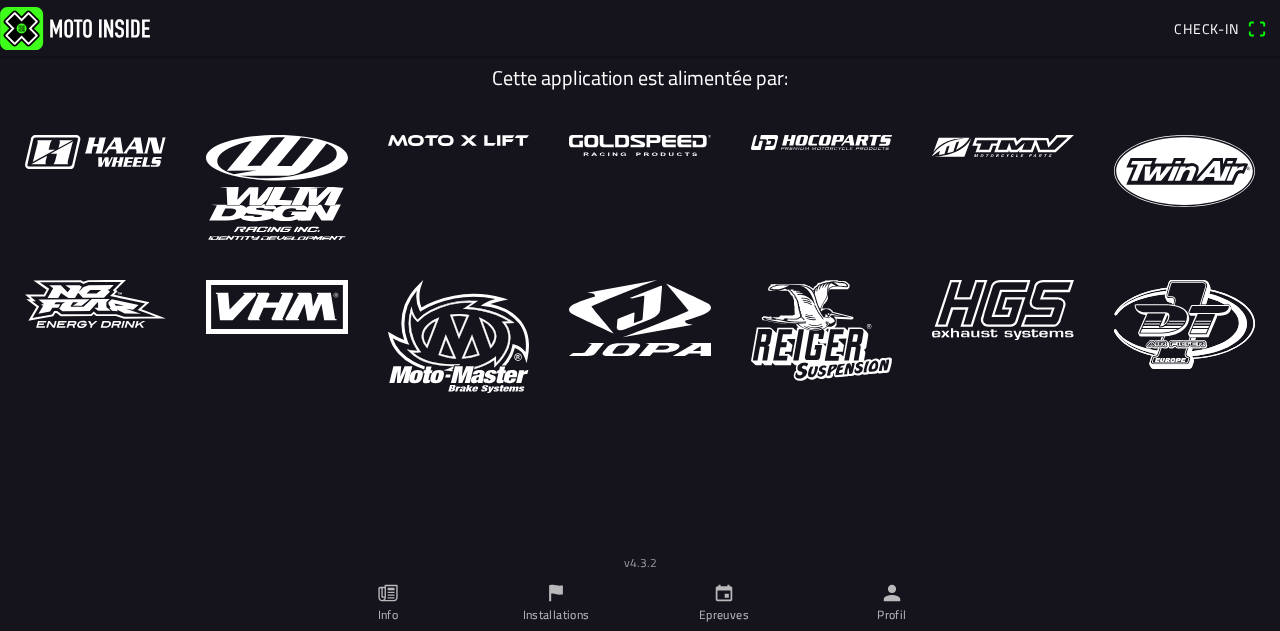 scroll, scrollTop: 0, scrollLeft: 0, axis: both 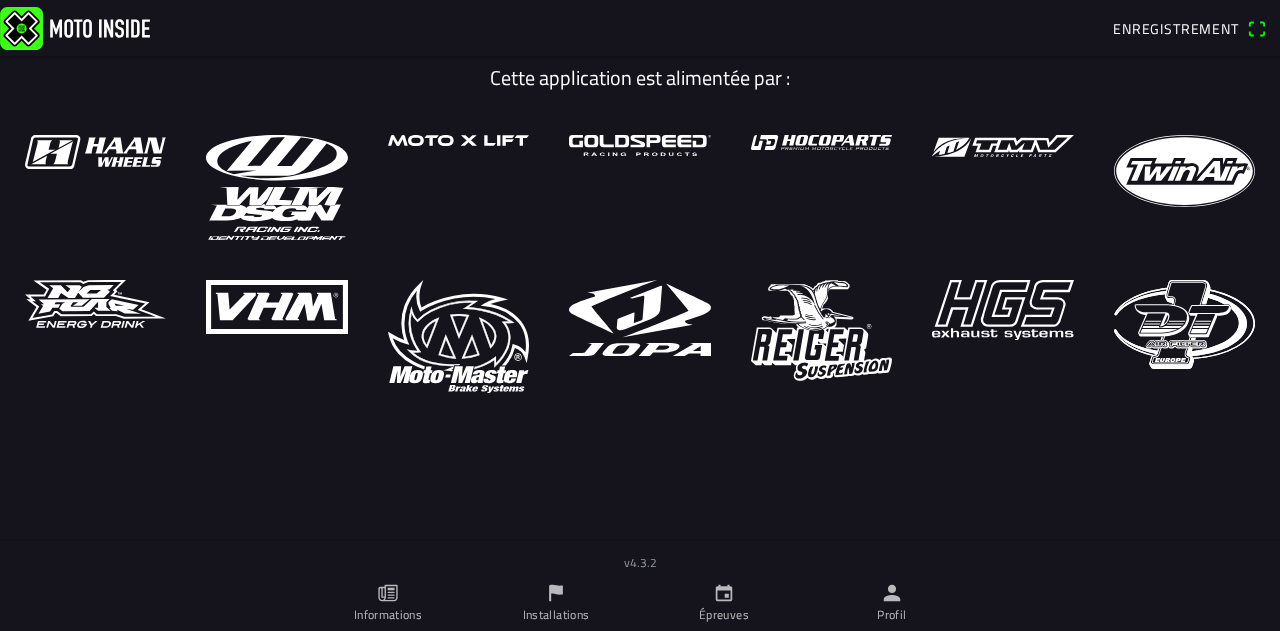 click 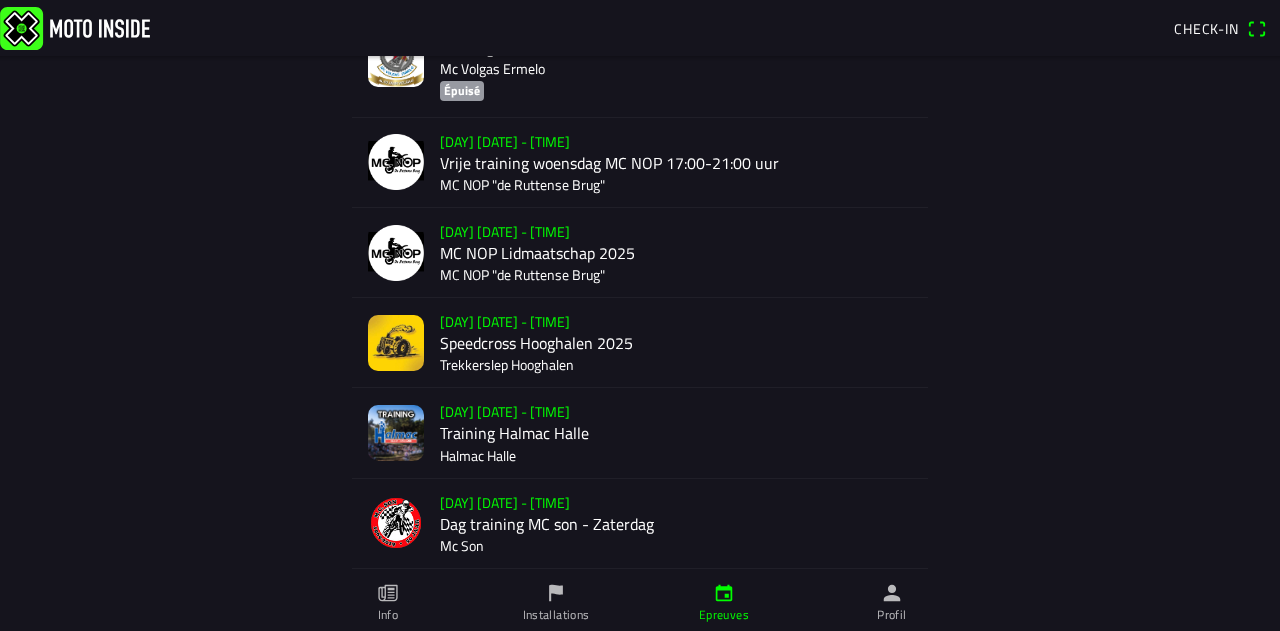 scroll, scrollTop: 1003, scrollLeft: 0, axis: vertical 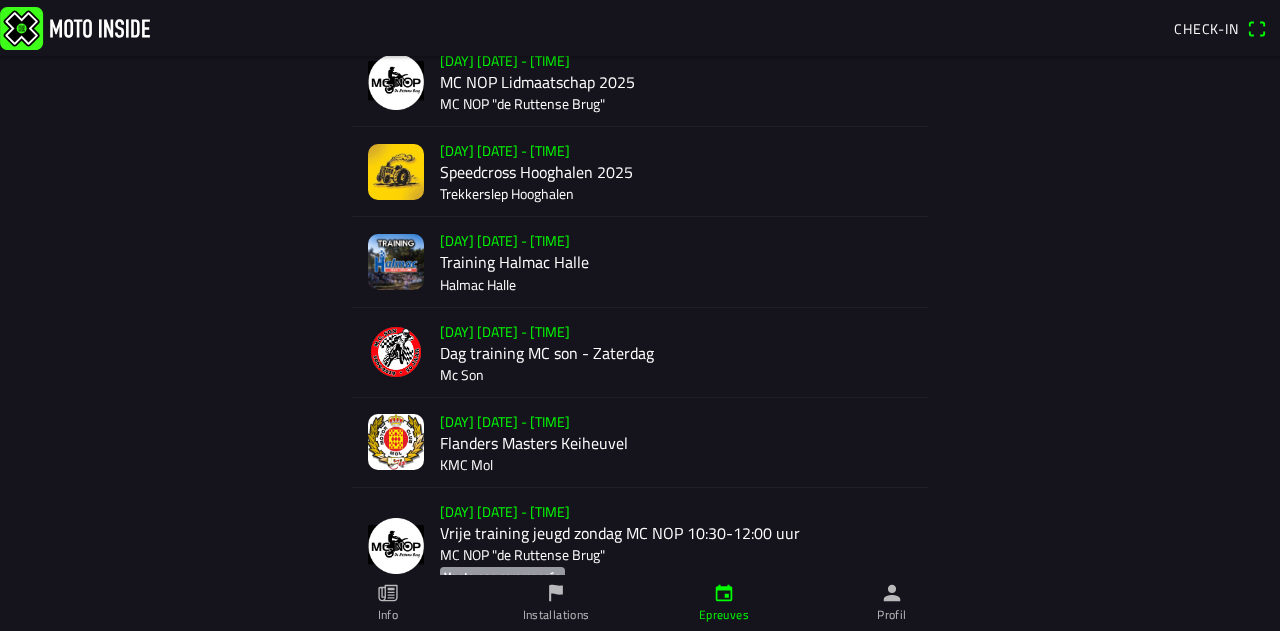 click on "[DAY] [DATE] - [TIME] [COUNTRY] [ORGANIZATION]" 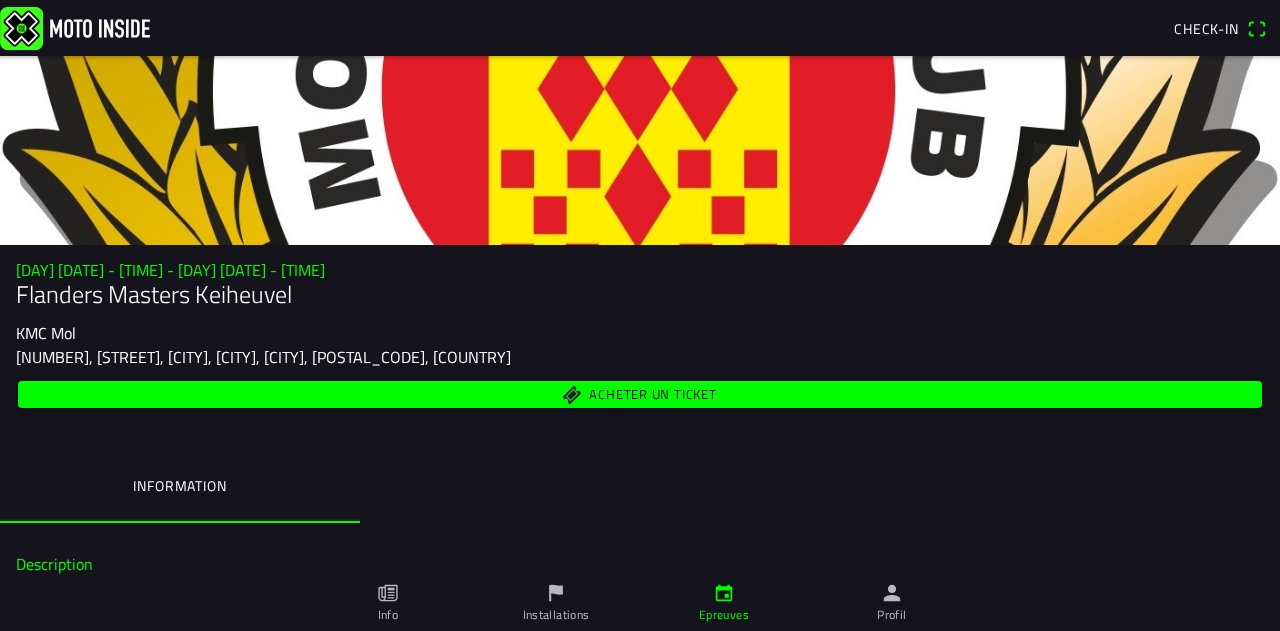 click on "Acheter un ticket" at bounding box center [640, 394] 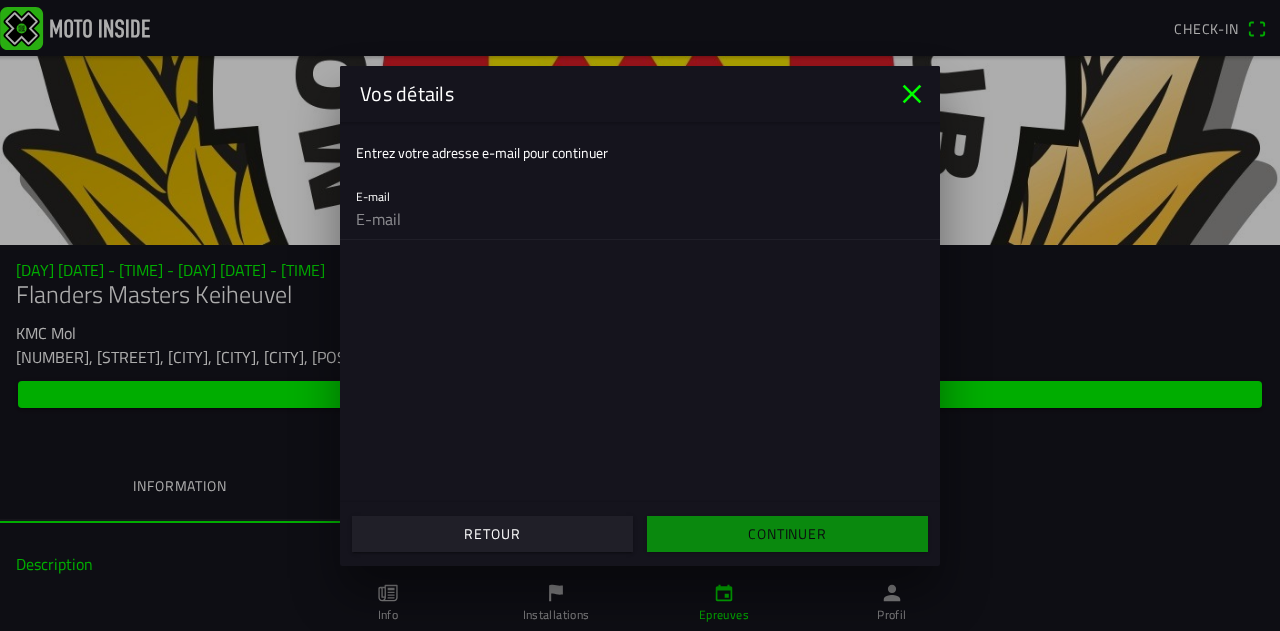 click 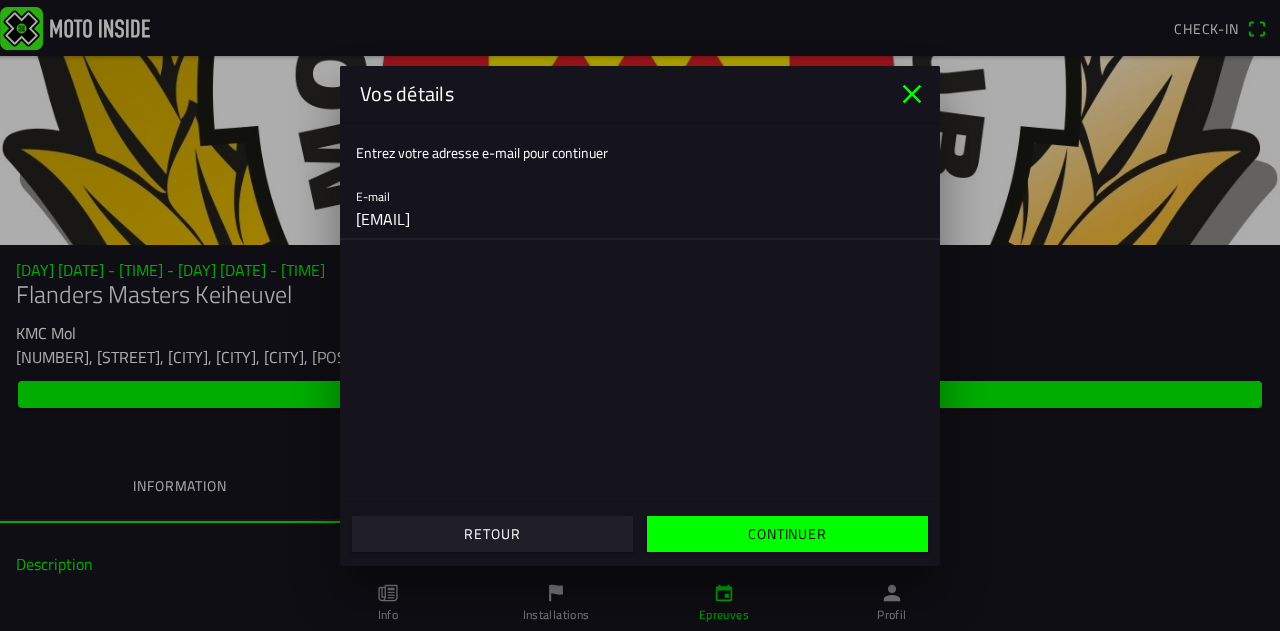 type on "[EMAIL]" 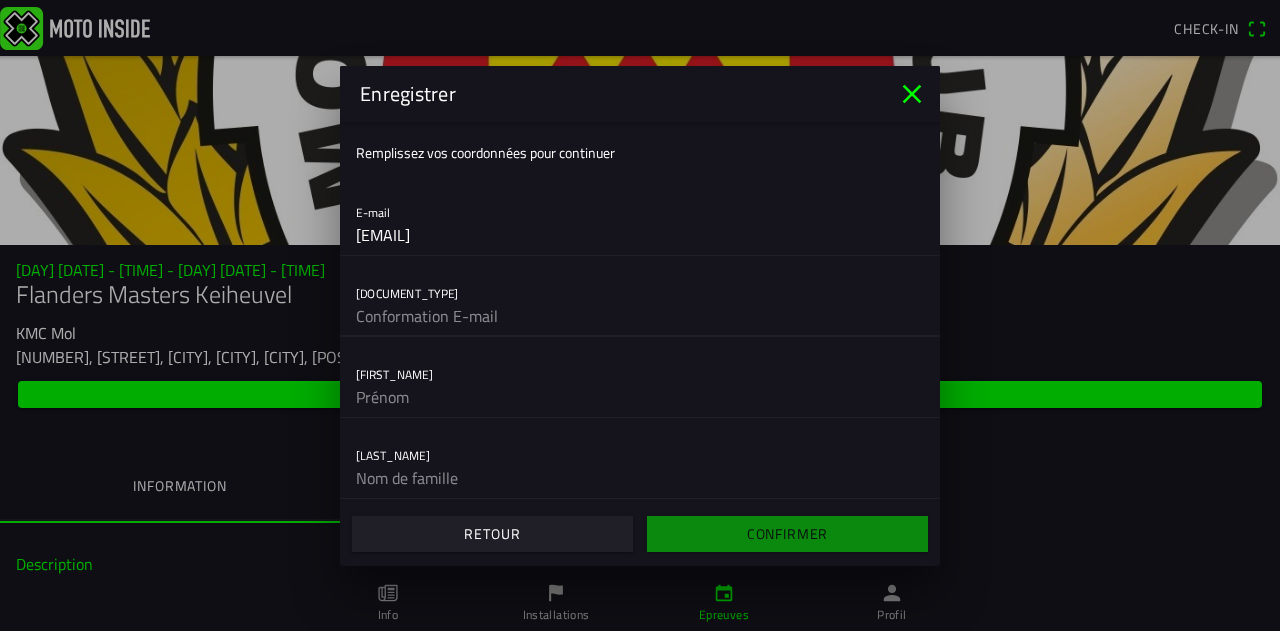 click 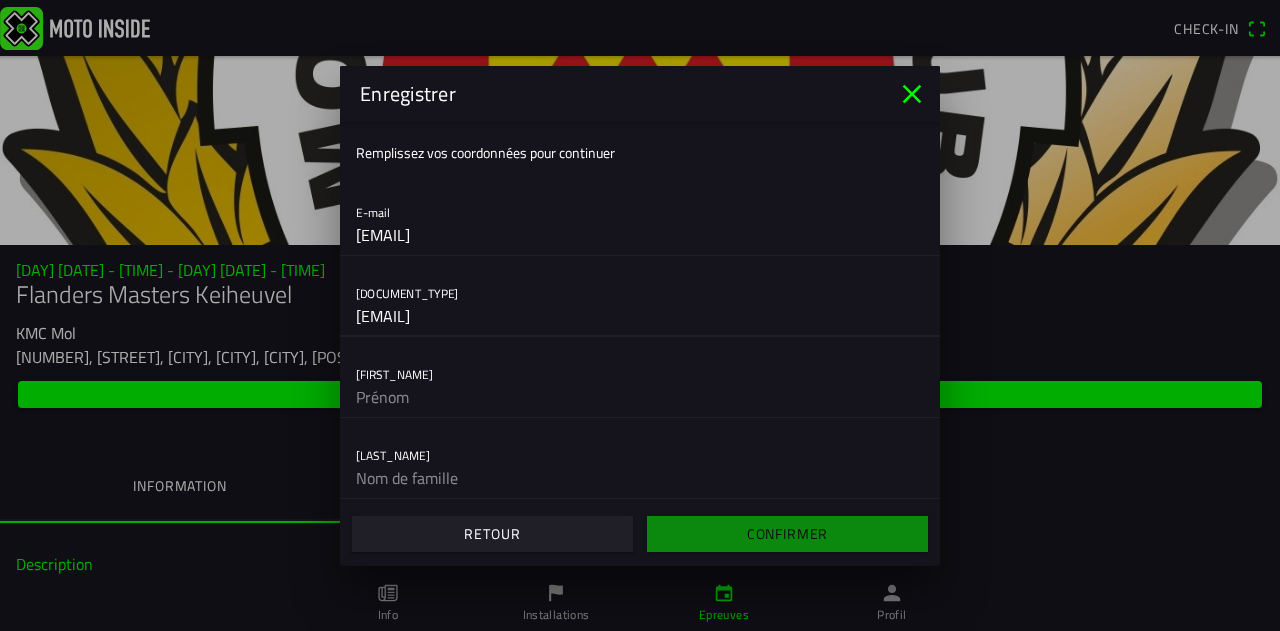 type on "[EMAIL]" 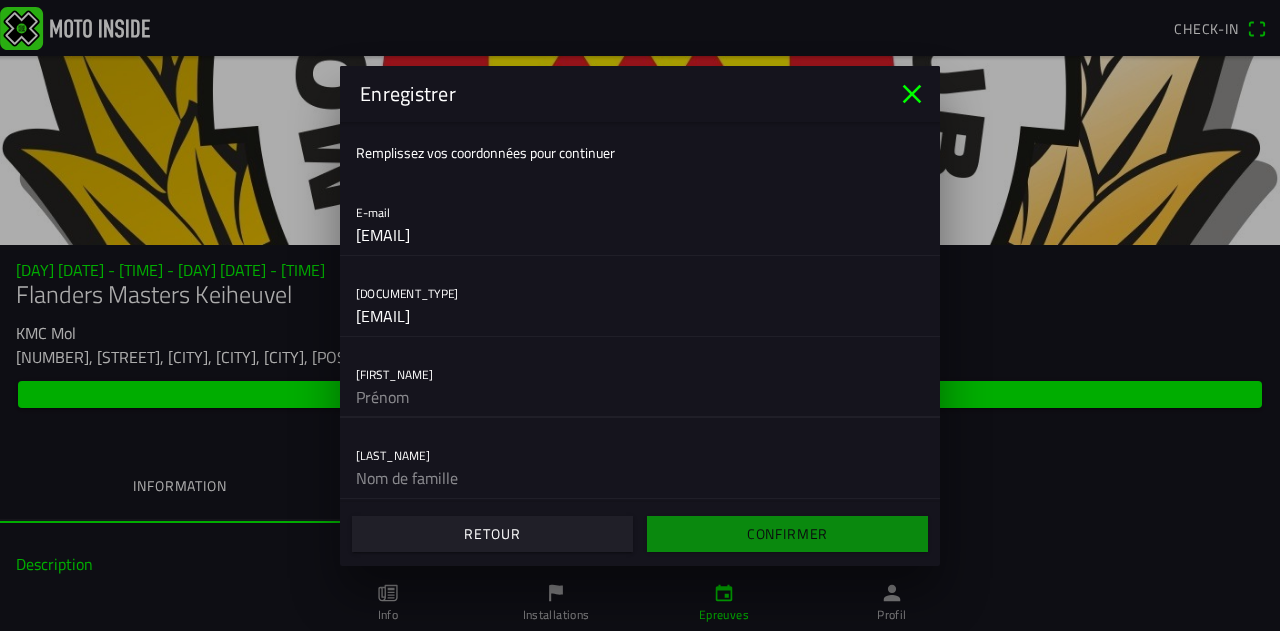 click 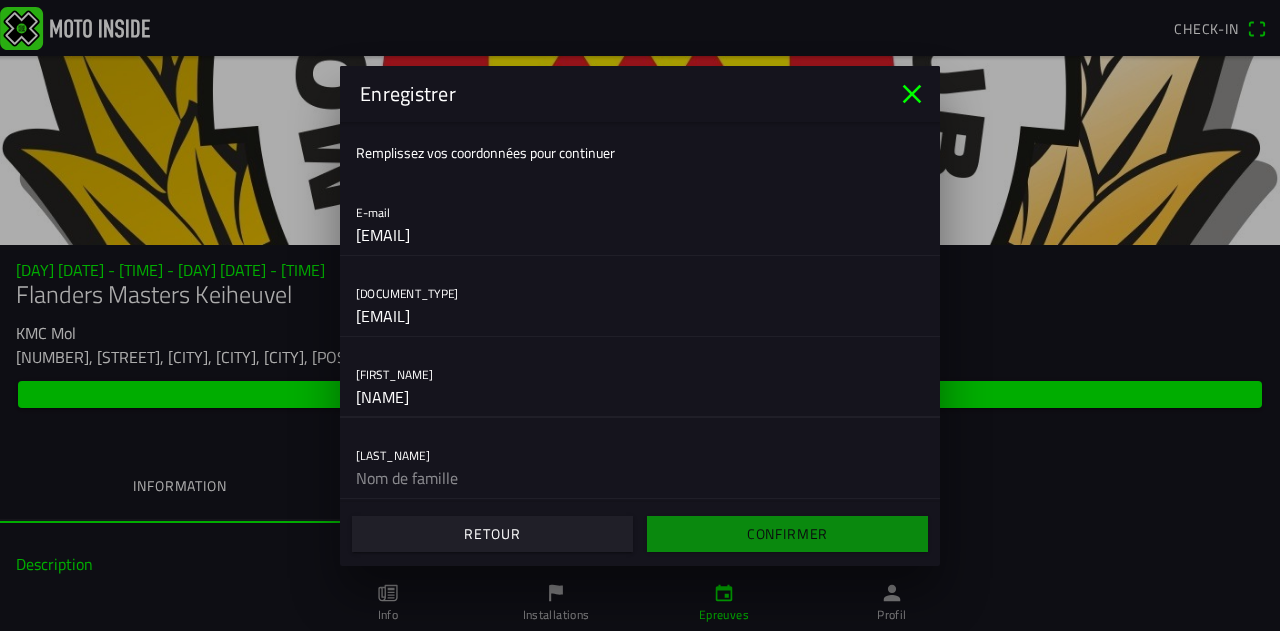 type on "[NAME]" 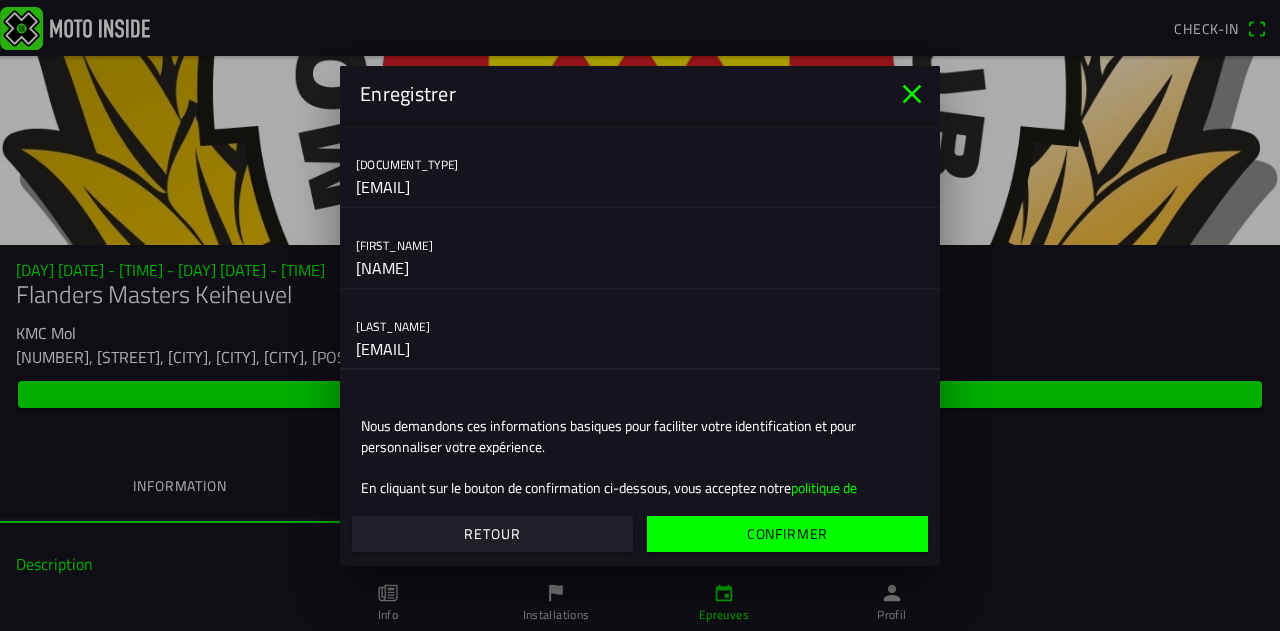 scroll, scrollTop: 184, scrollLeft: 0, axis: vertical 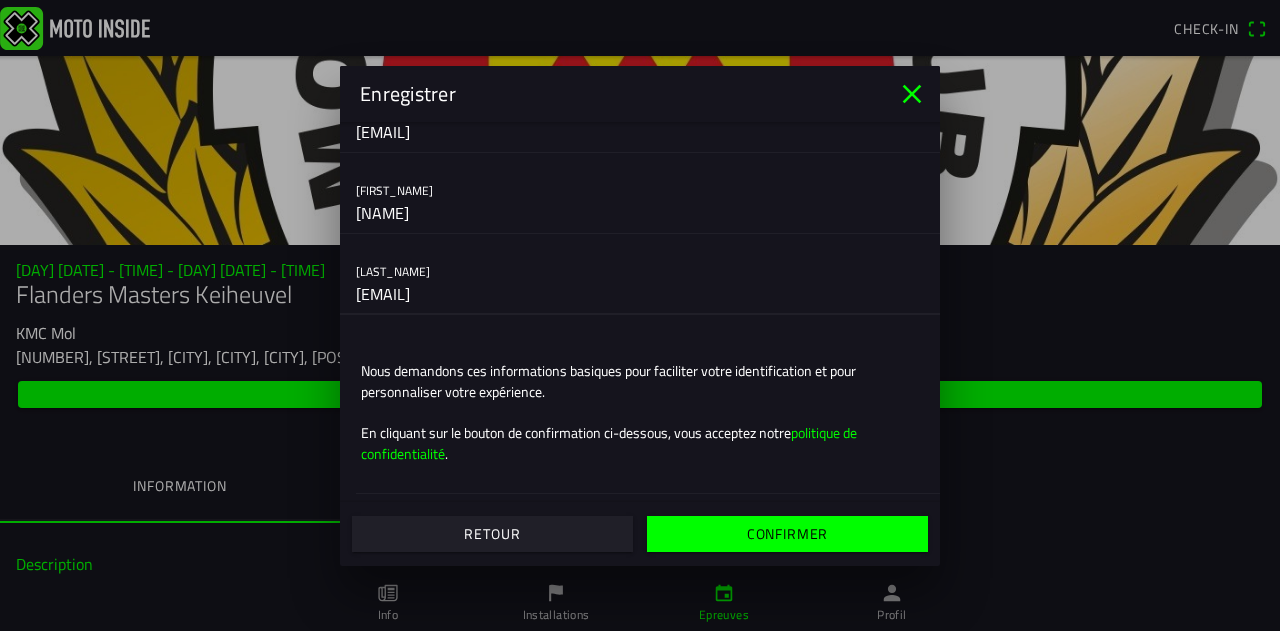 type on "[EMAIL]" 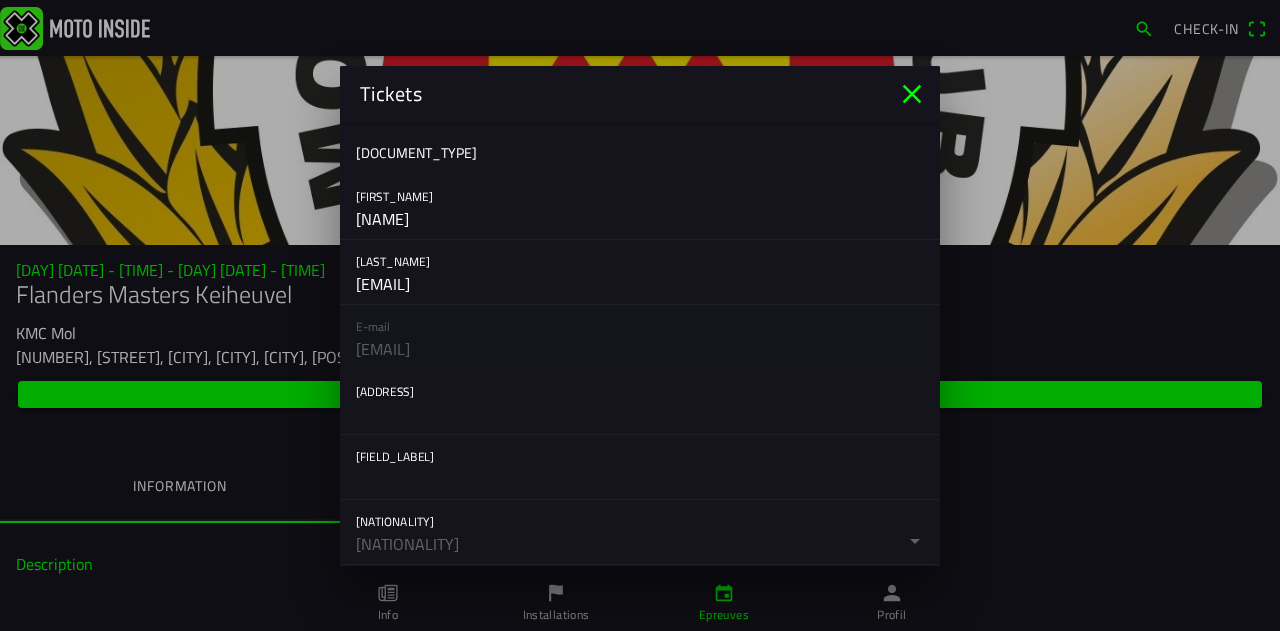 click 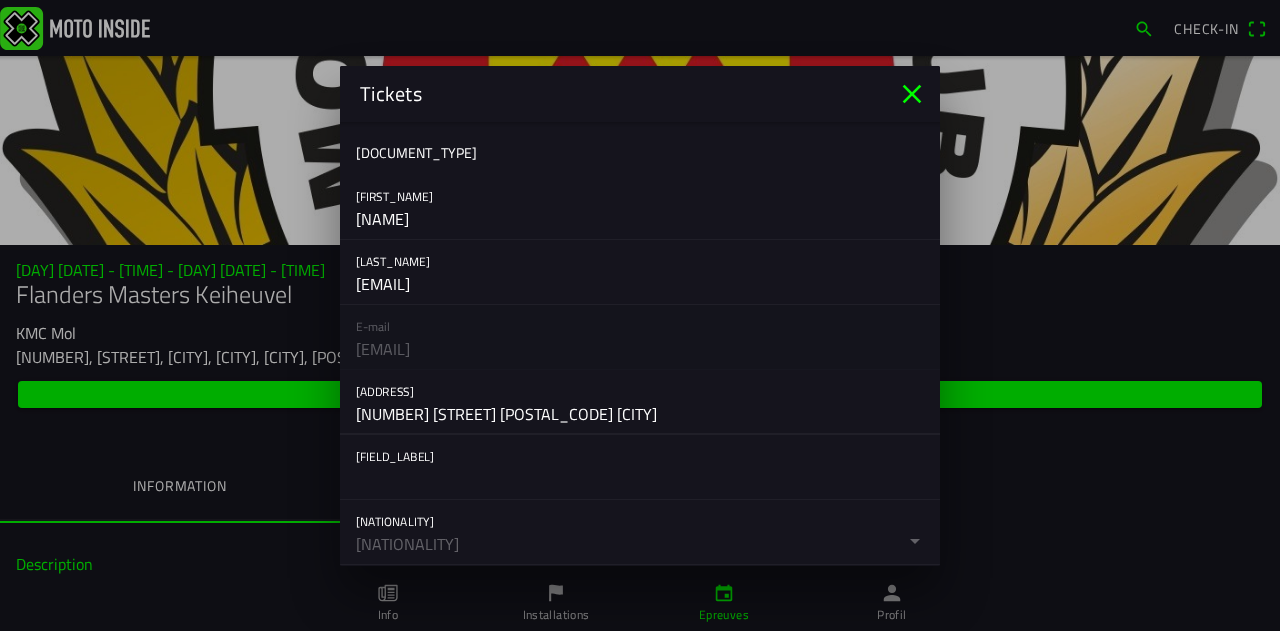 type on "[NUMBER] [STREET] [POSTAL_CODE] [CITY]" 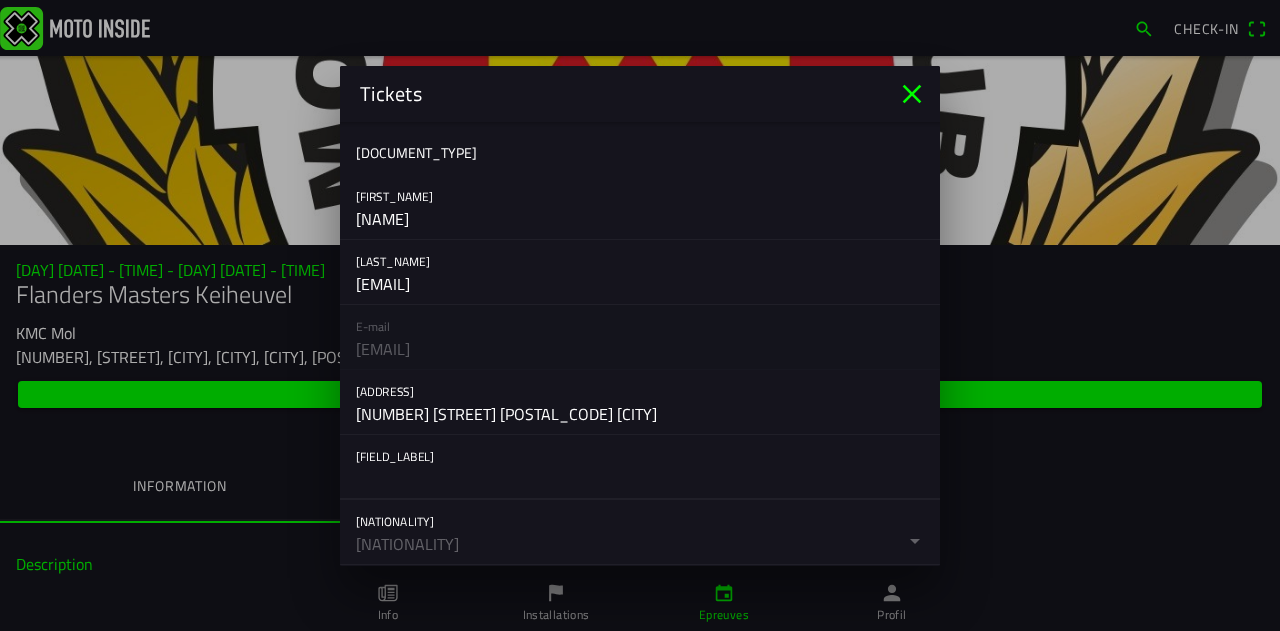 click 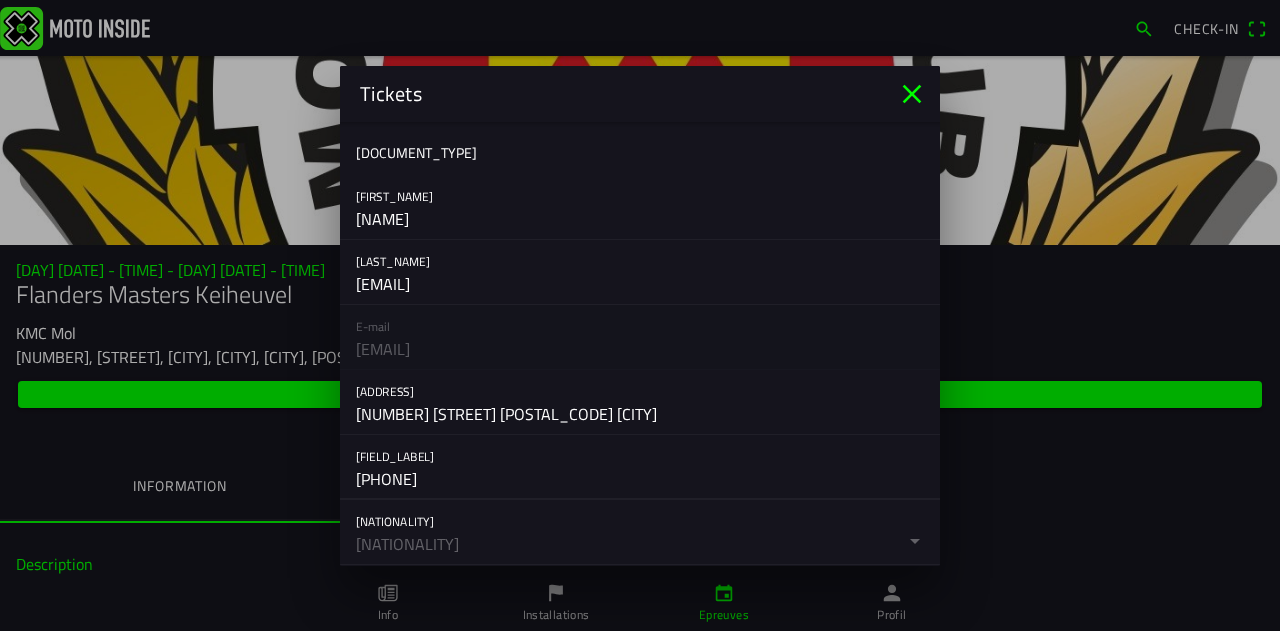 type on "[PHONE]" 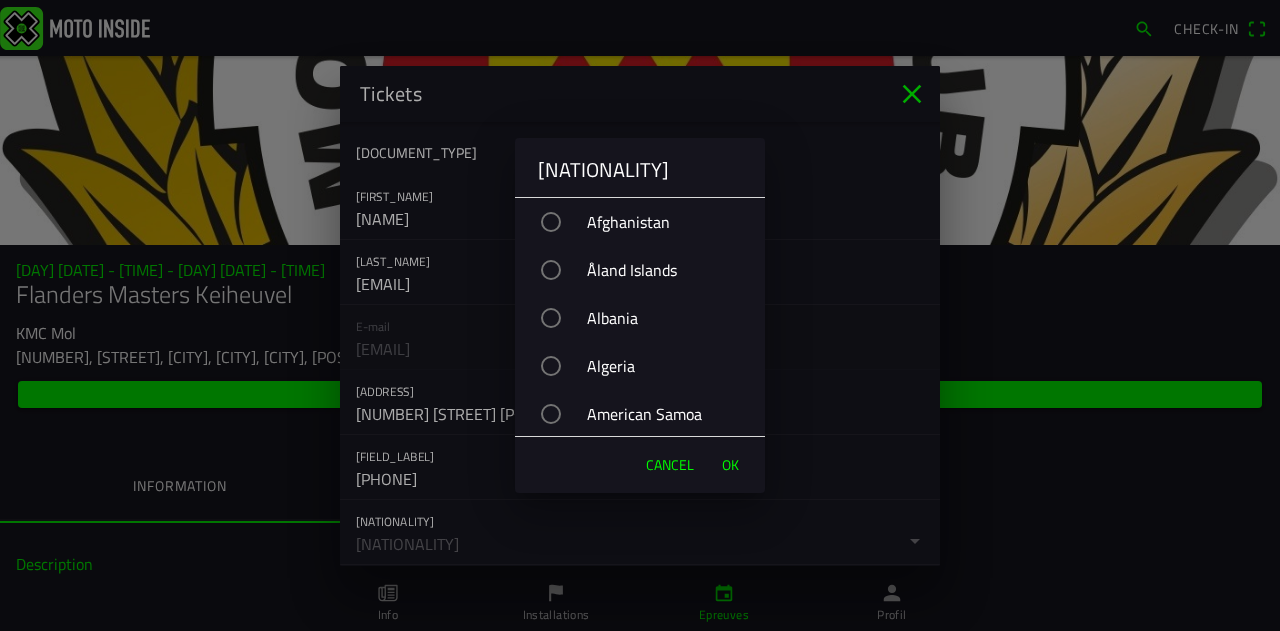 drag, startPoint x: 696, startPoint y: 286, endPoint x: 705, endPoint y: 434, distance: 148.27339 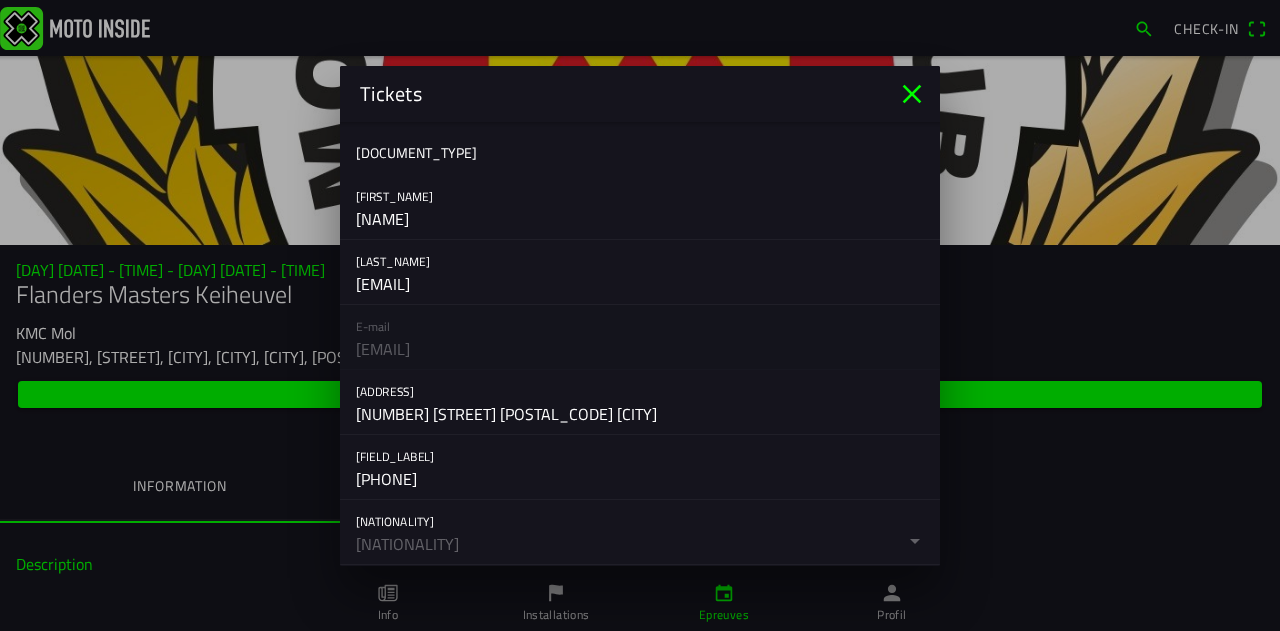 click at bounding box center [640, 315] 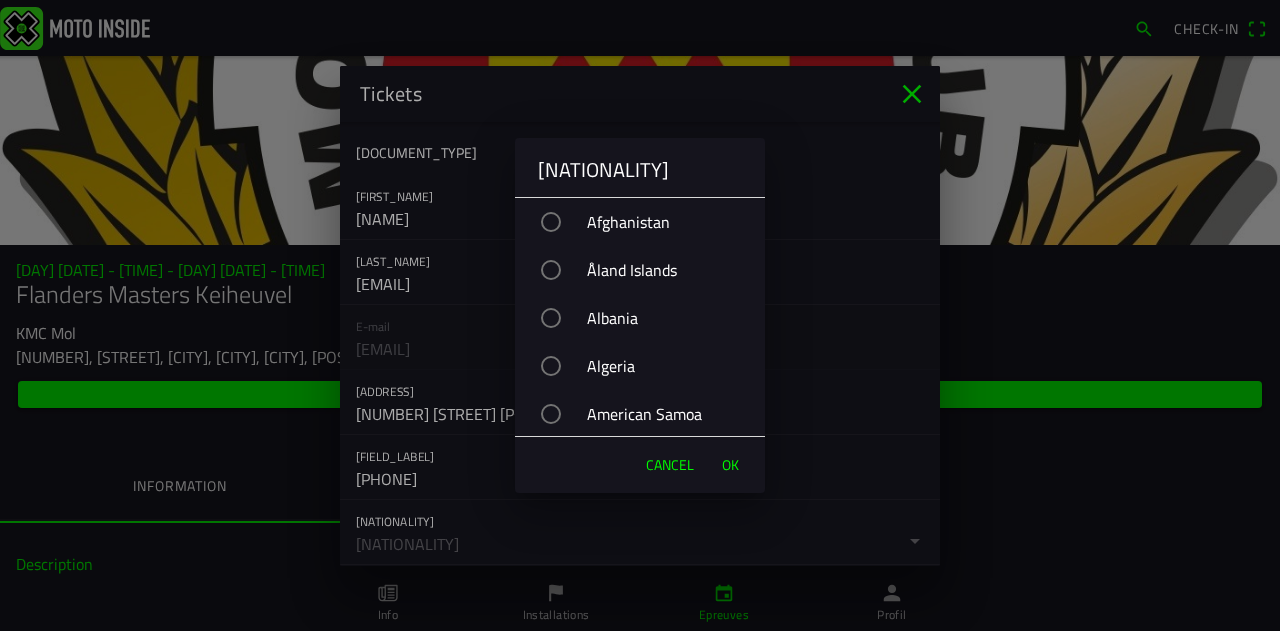 type 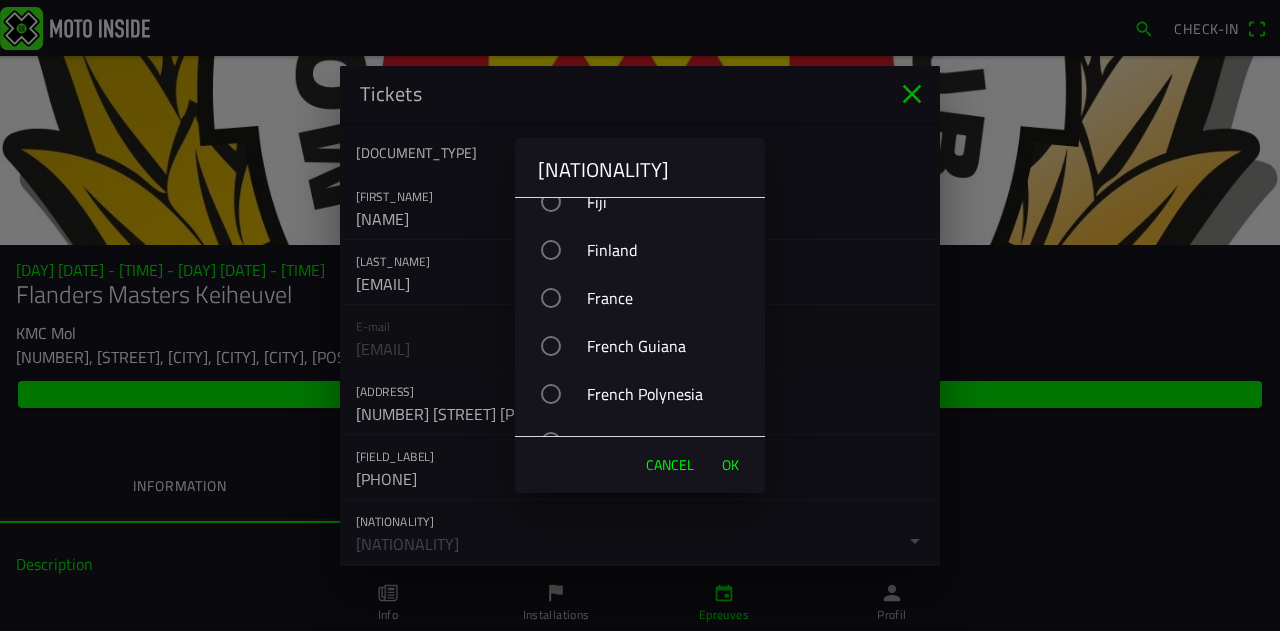 scroll, scrollTop: 3635, scrollLeft: 0, axis: vertical 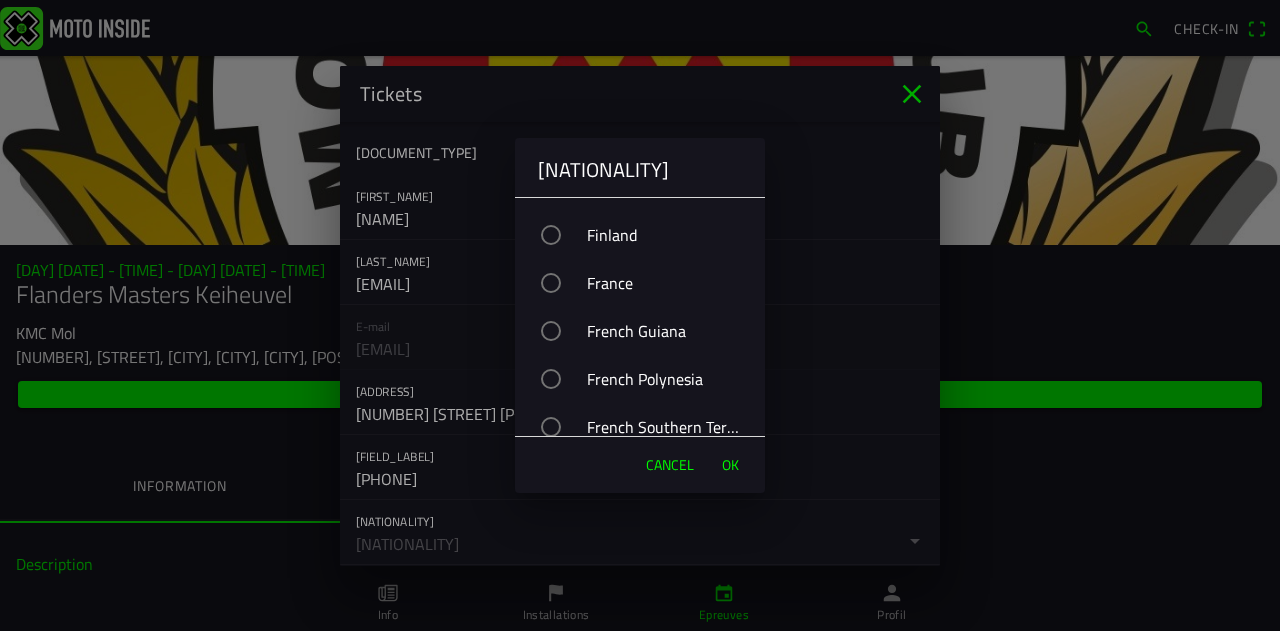 click on "France" at bounding box center [650, 283] 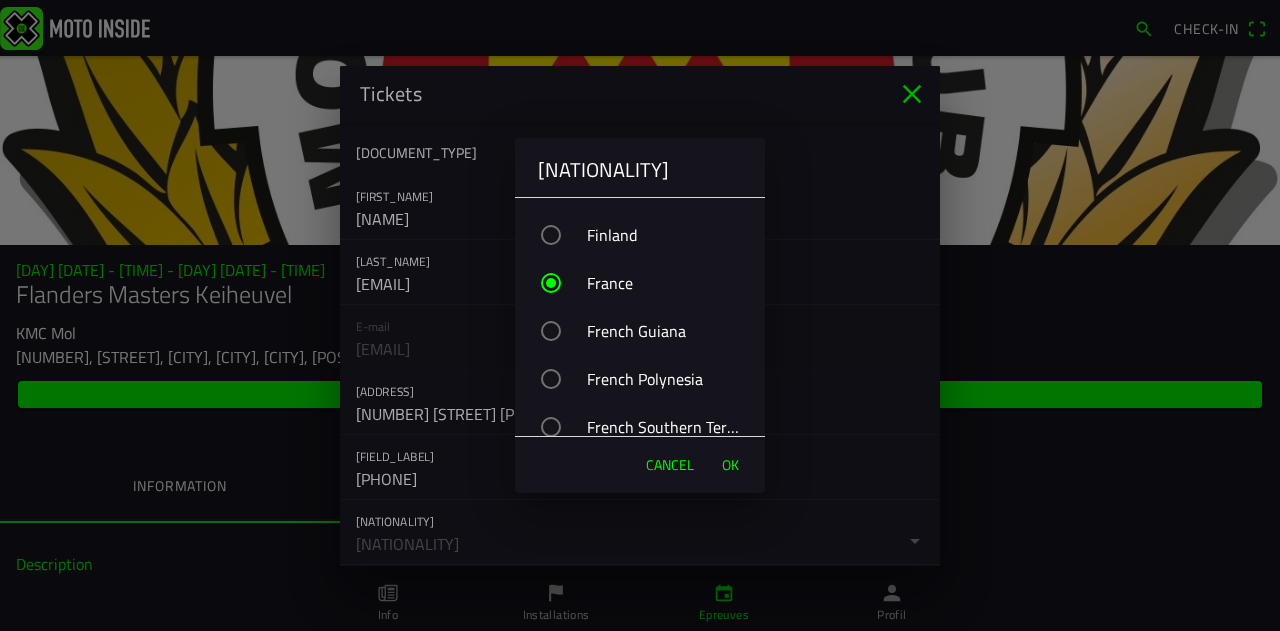 click on "OK" at bounding box center (730, 465) 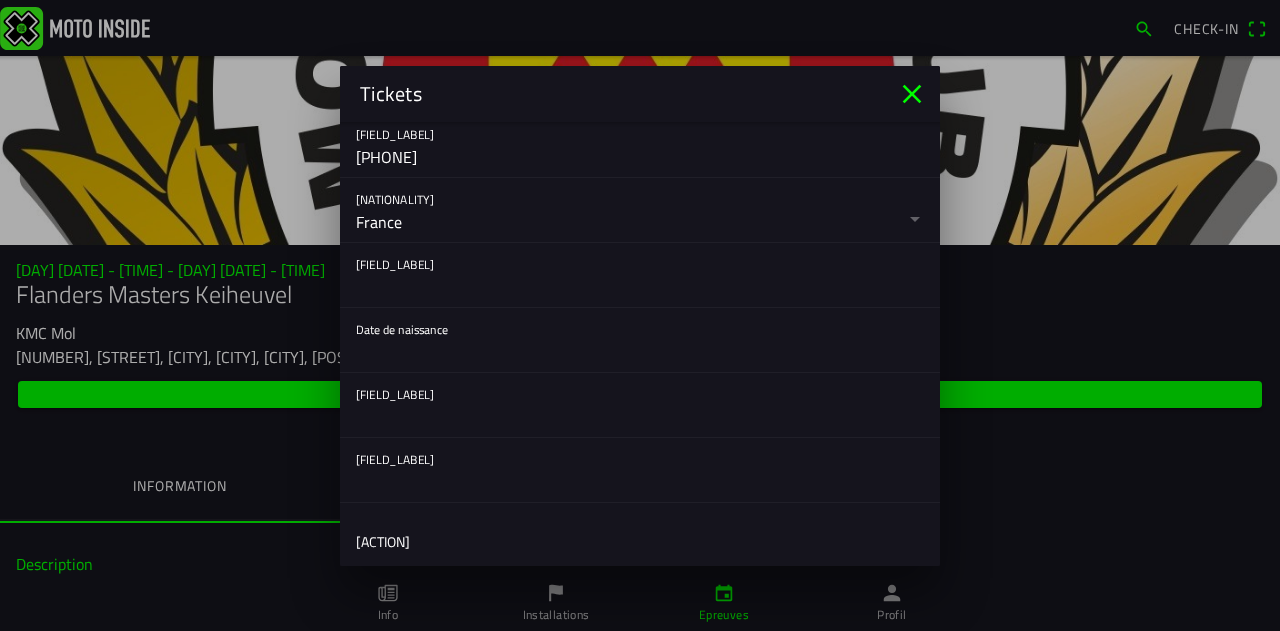 scroll, scrollTop: 306, scrollLeft: 0, axis: vertical 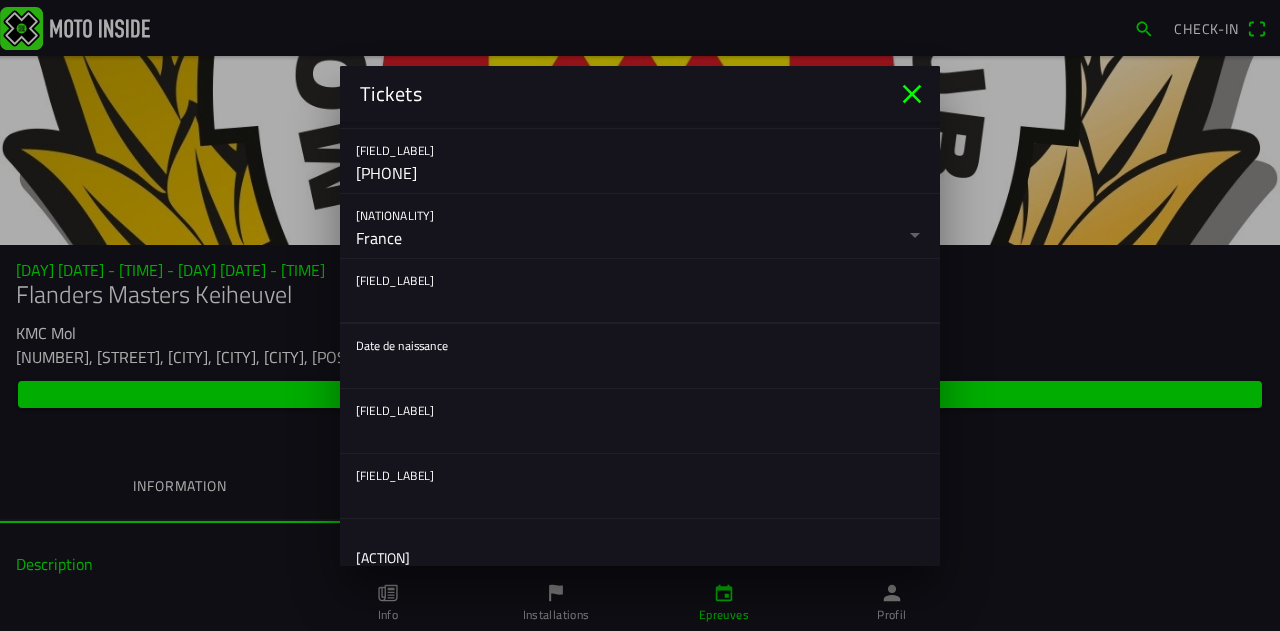 click 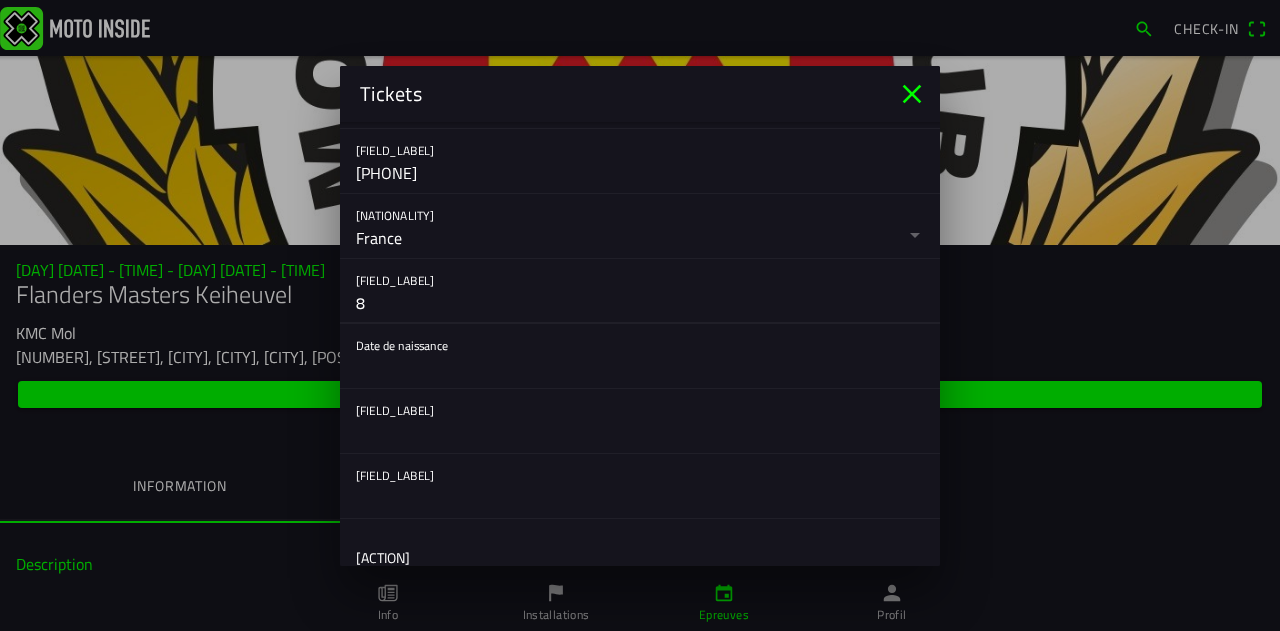 type on "8" 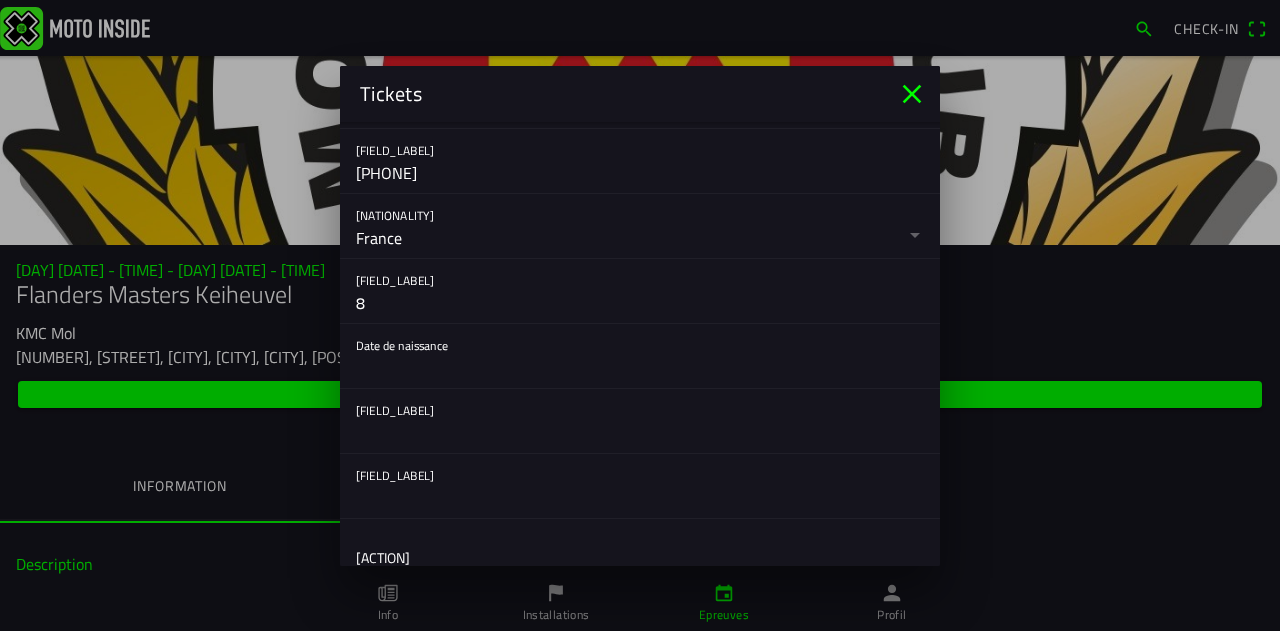 click 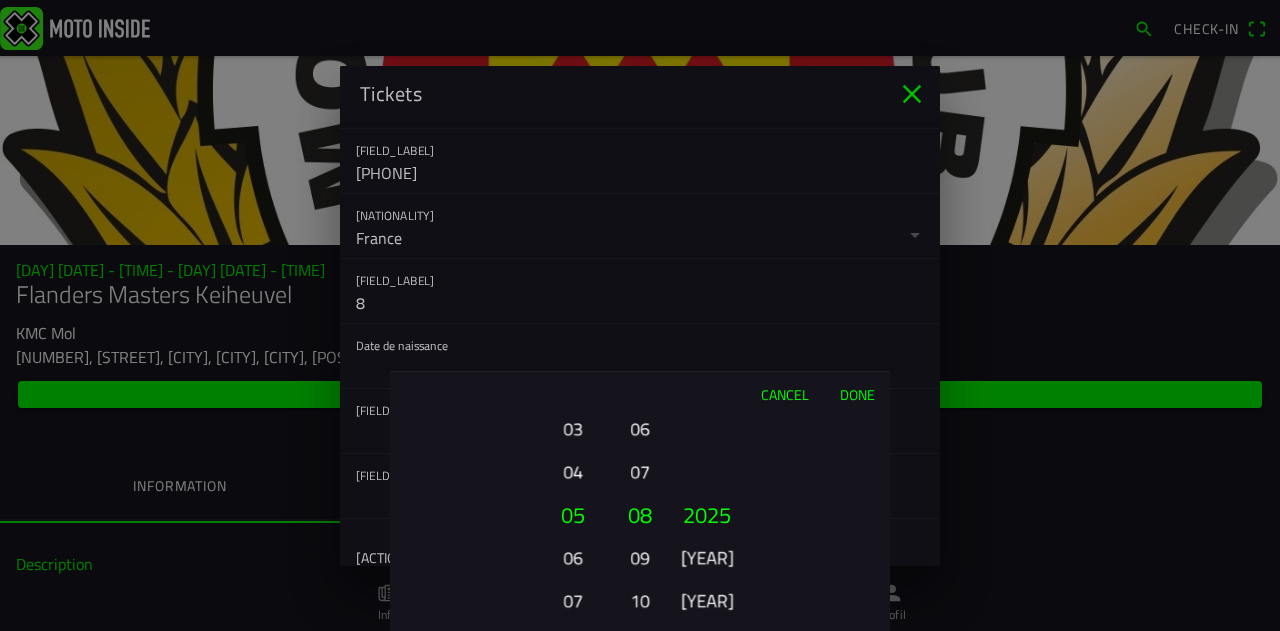 click on "08" at bounding box center (640, 514) 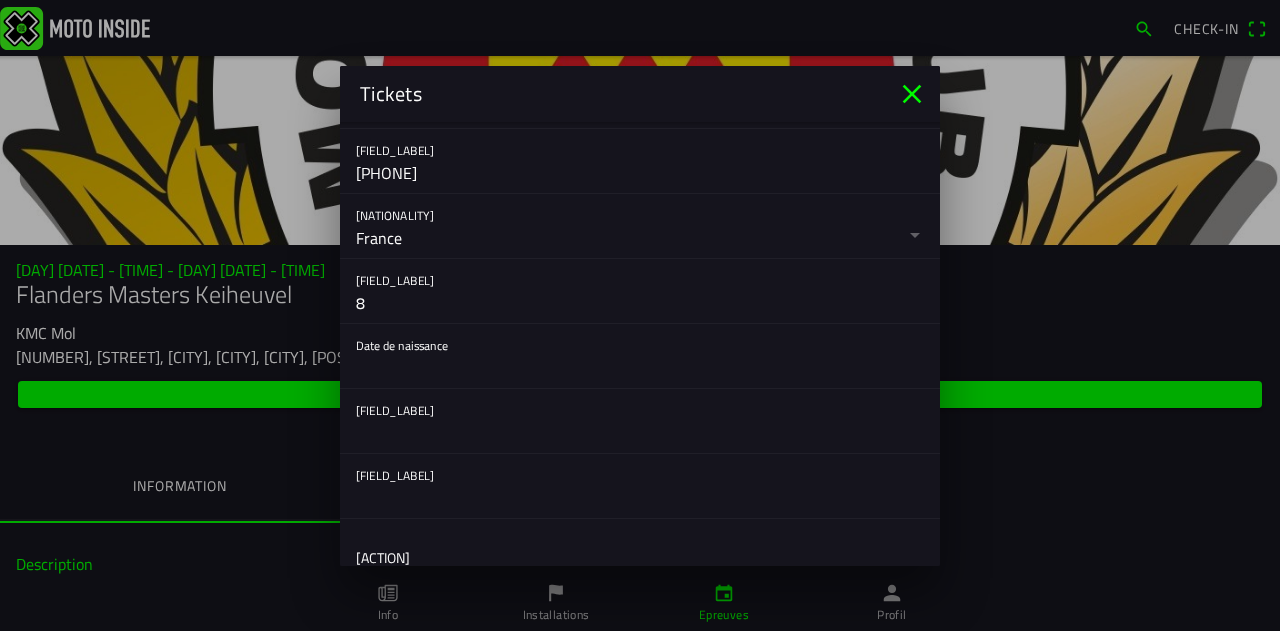 click at bounding box center (640, 315) 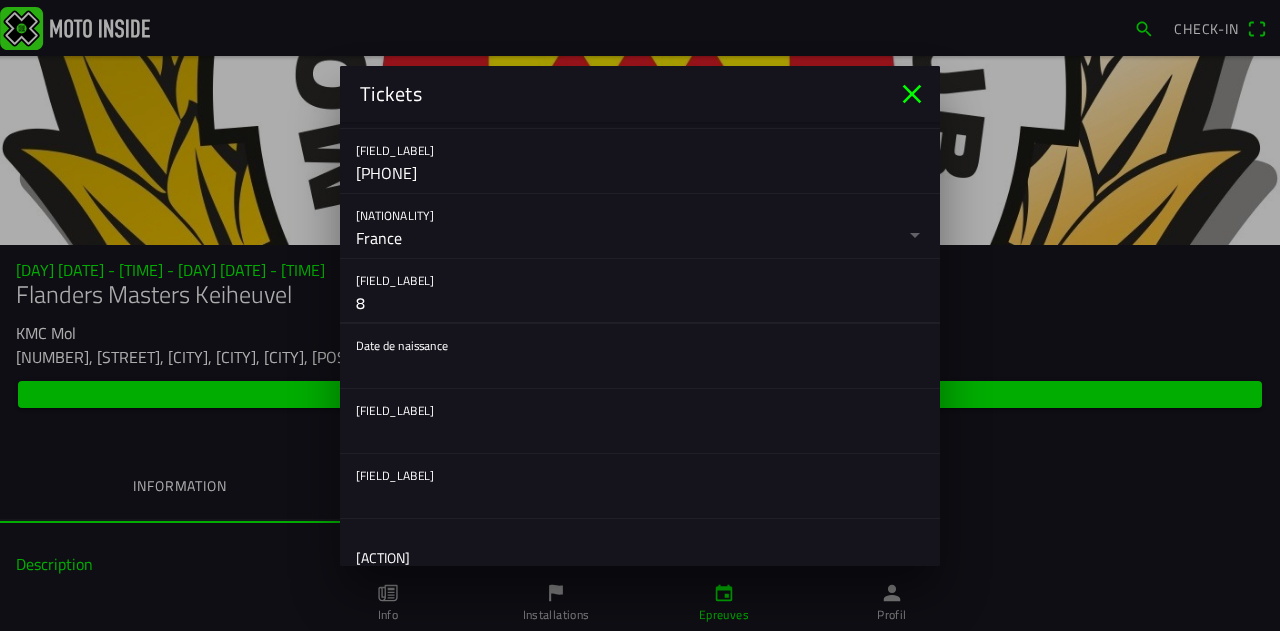 click on "8" 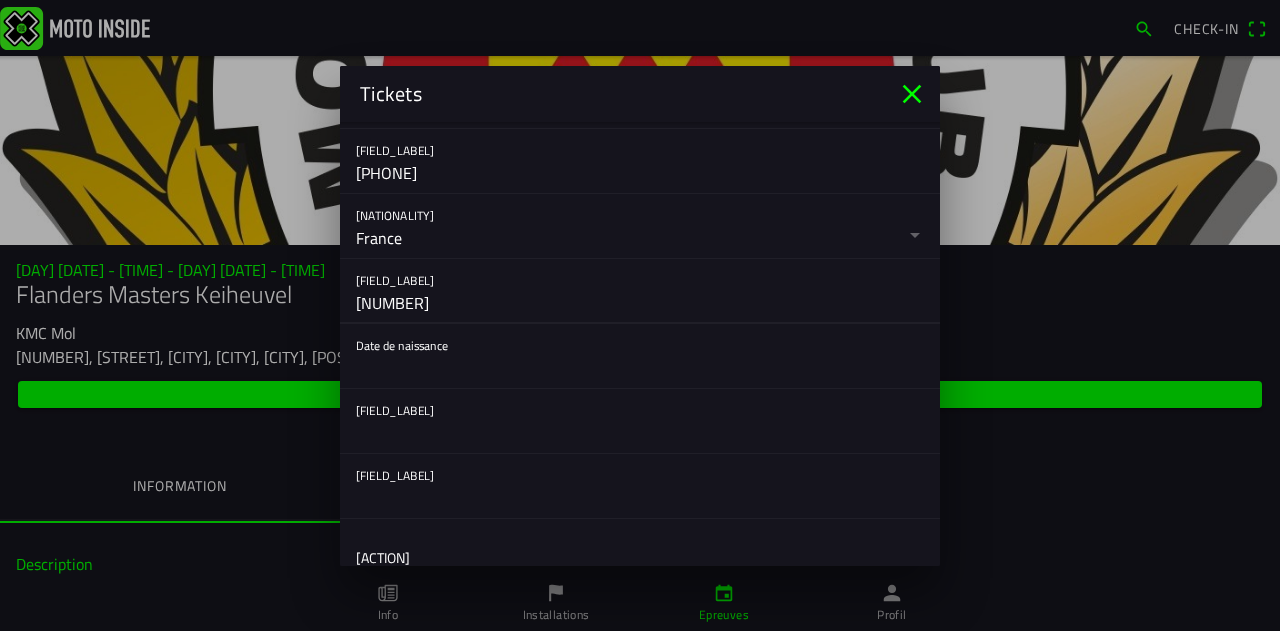 type on "[NUMBER]" 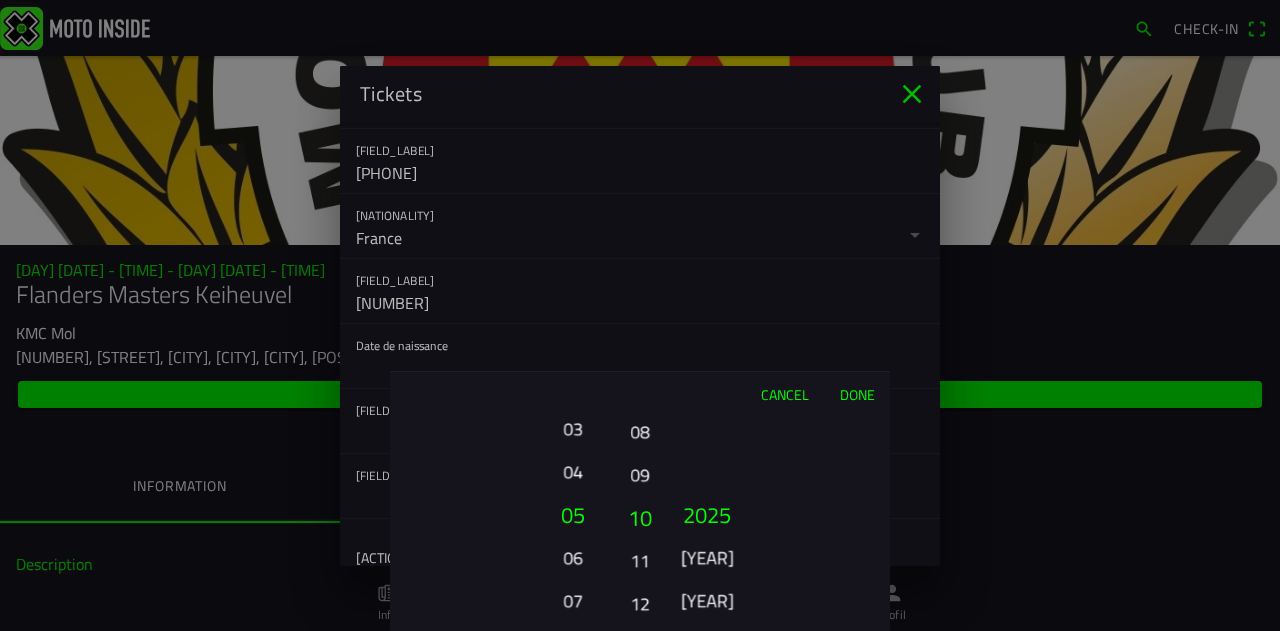 drag, startPoint x: 645, startPoint y: 516, endPoint x: 641, endPoint y: 426, distance: 90.088844 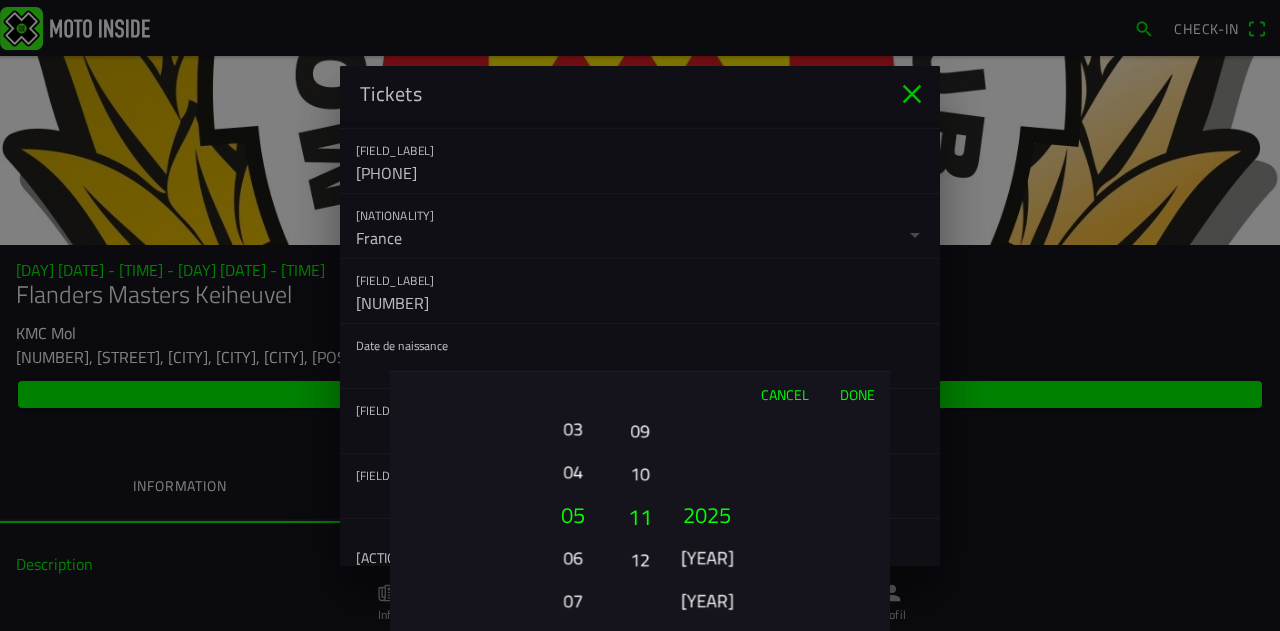 click on "11" at bounding box center (640, 516) 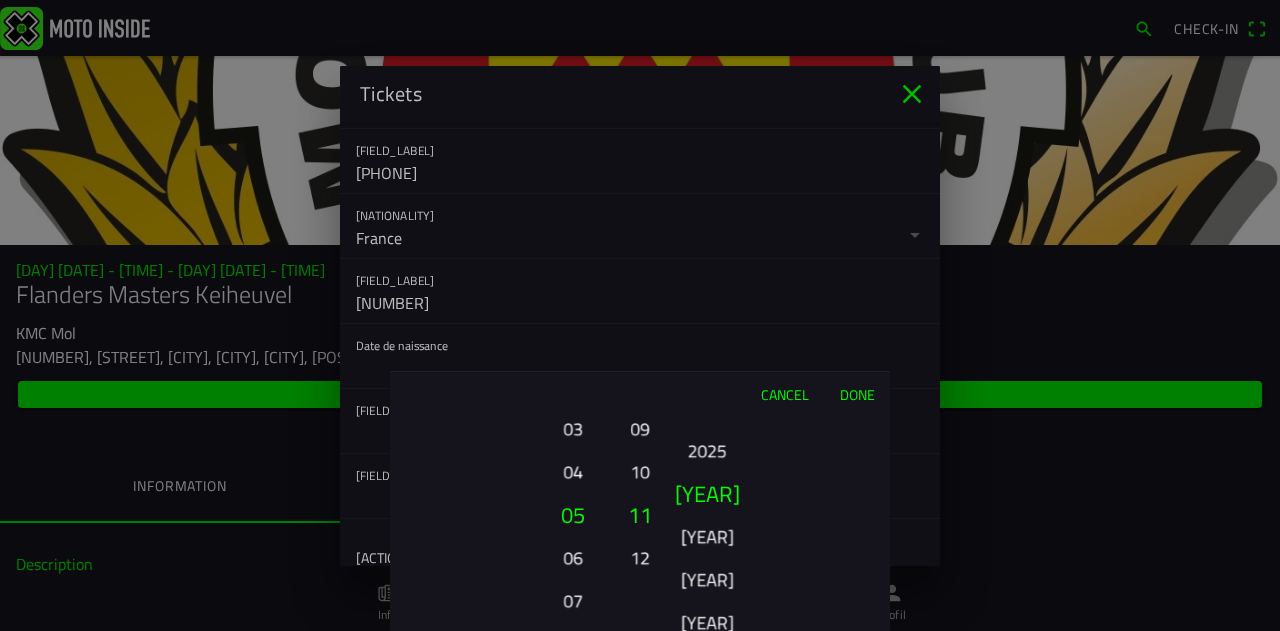 drag, startPoint x: 700, startPoint y: 520, endPoint x: 712, endPoint y: 394, distance: 126.57014 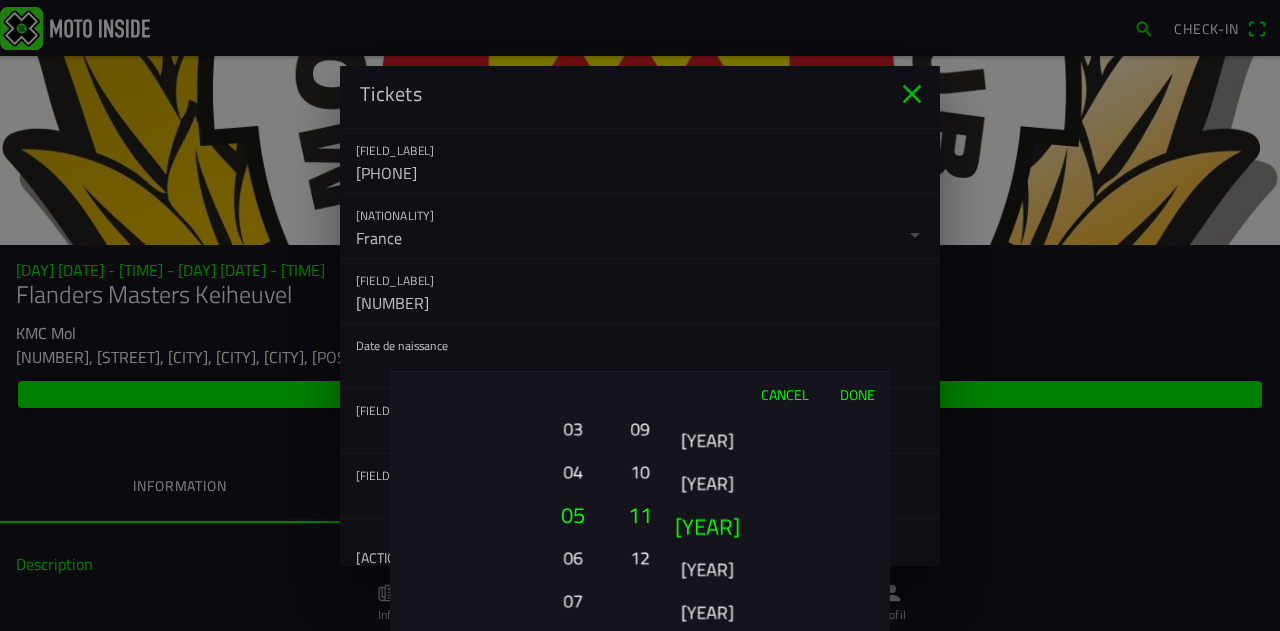 drag, startPoint x: 713, startPoint y: 536, endPoint x: 725, endPoint y: 382, distance: 154.46683 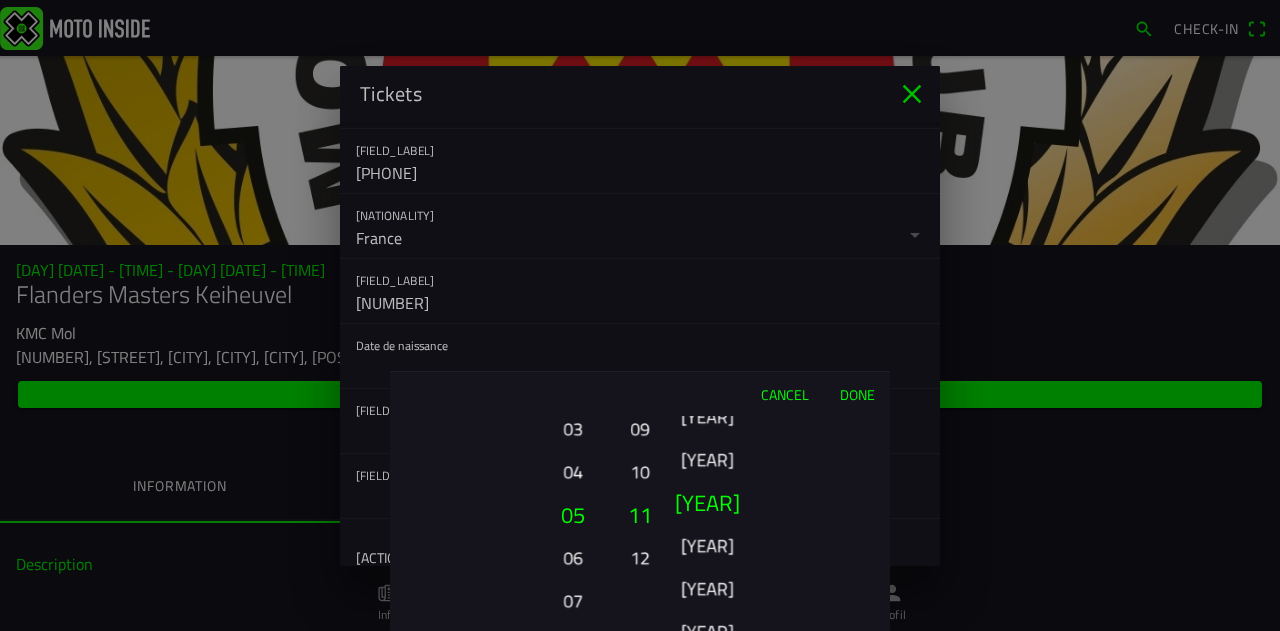 drag, startPoint x: 713, startPoint y: 585, endPoint x: 713, endPoint y: 409, distance: 176 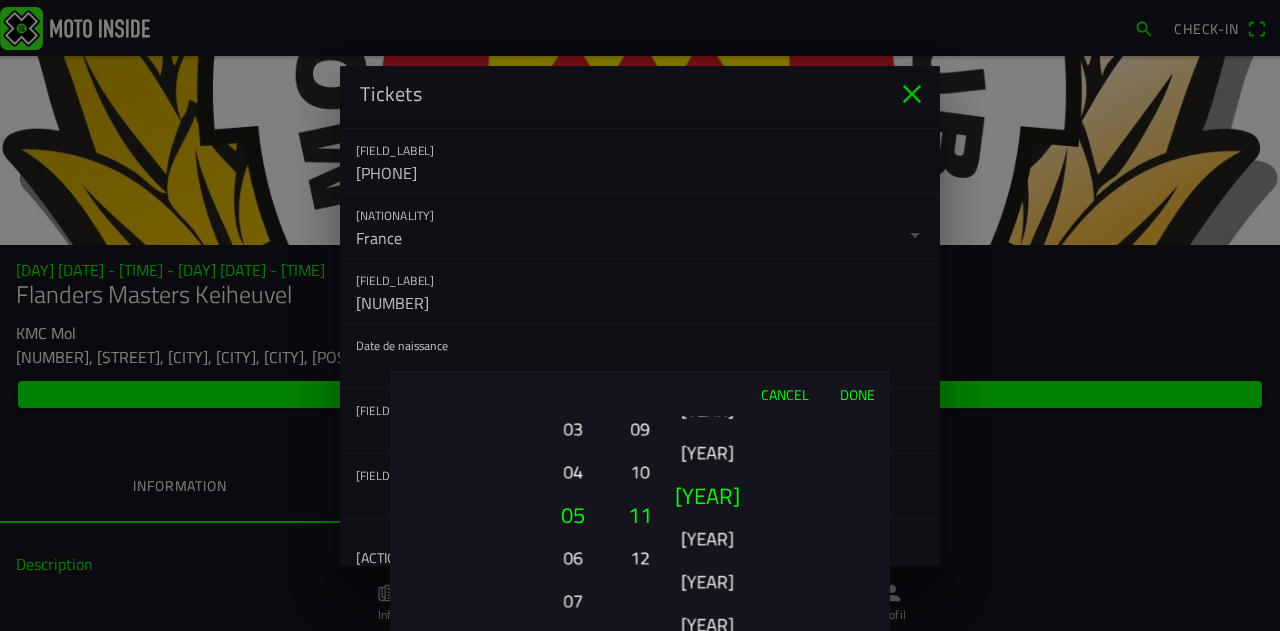 drag, startPoint x: 707, startPoint y: 574, endPoint x: 710, endPoint y: 533, distance: 41.109608 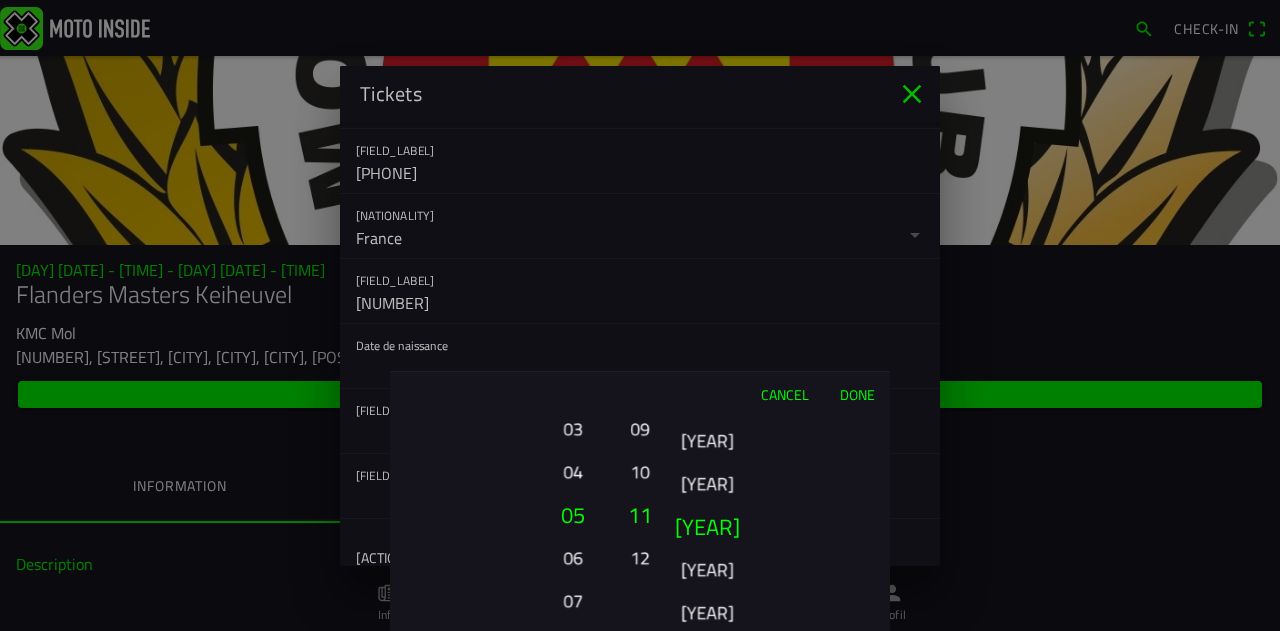 drag, startPoint x: 709, startPoint y: 597, endPoint x: 705, endPoint y: 479, distance: 118.06778 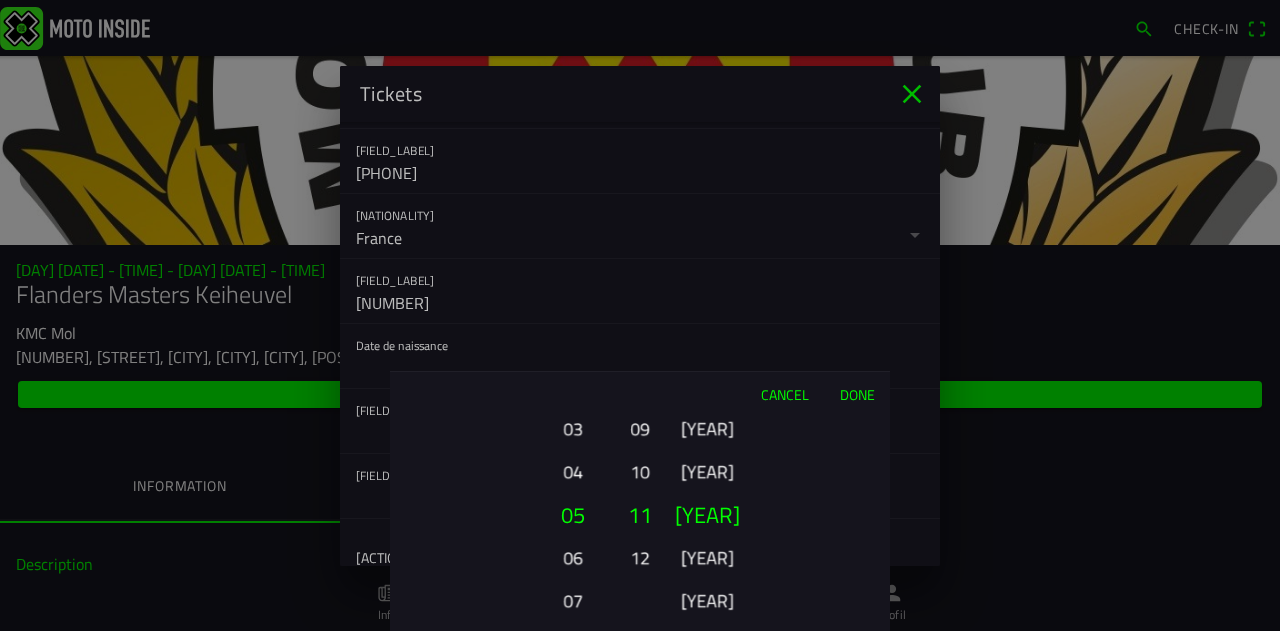 click on "Done" at bounding box center [857, 394] 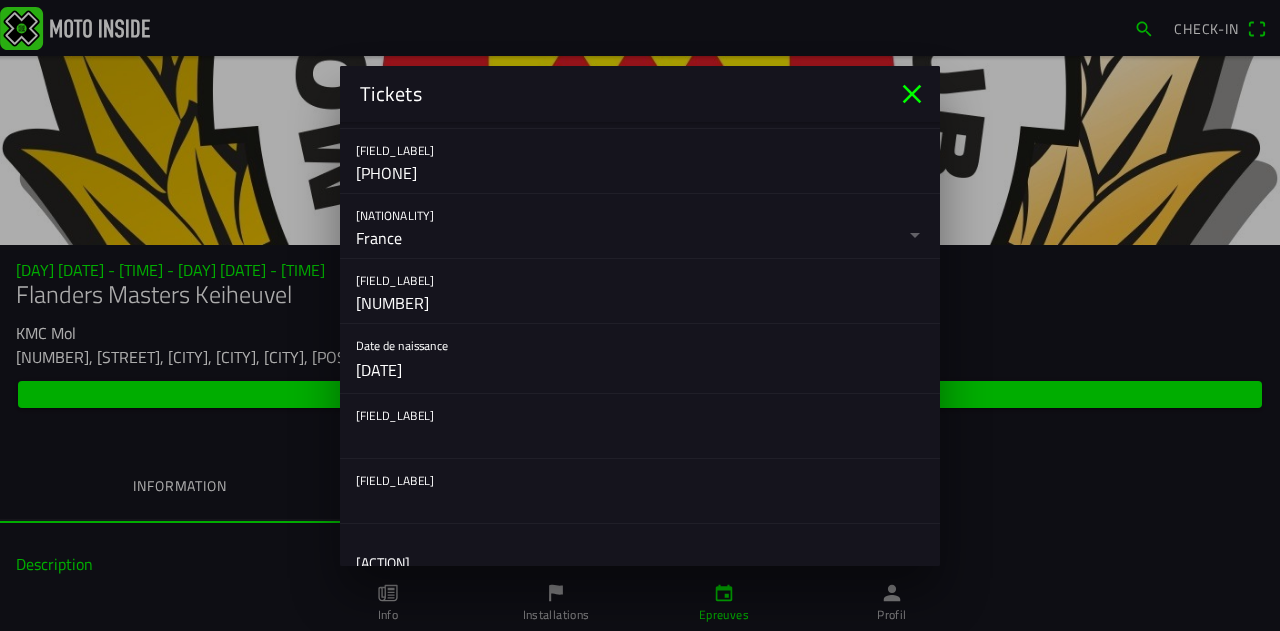 click 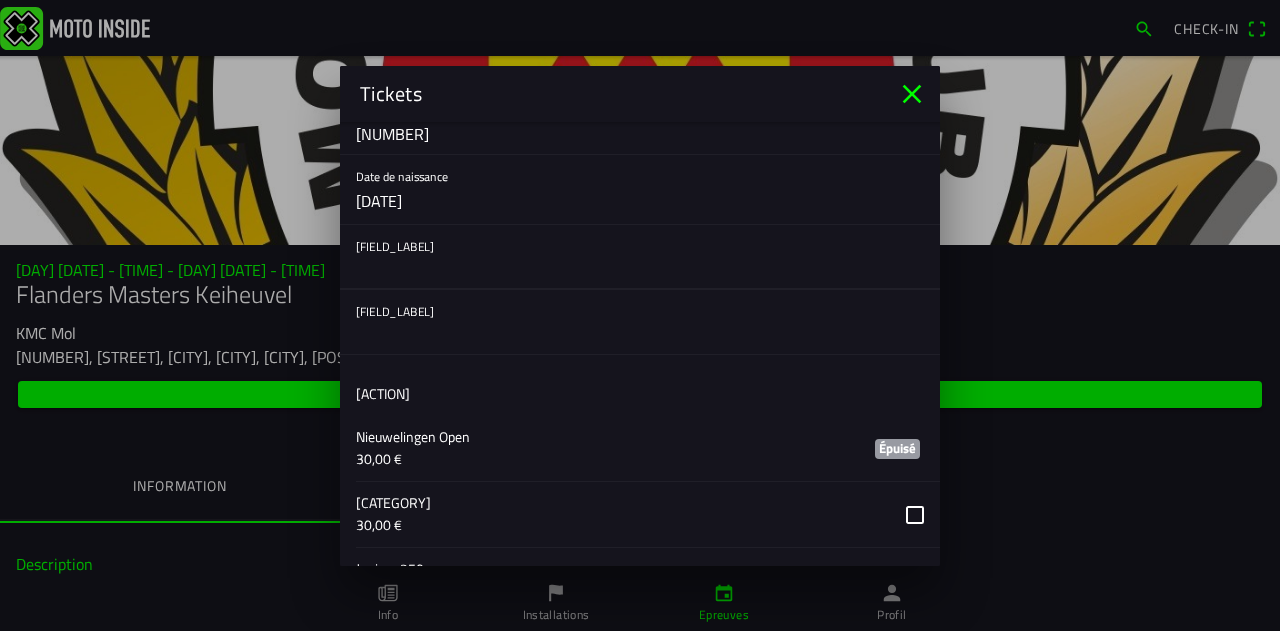 scroll, scrollTop: 514, scrollLeft: 0, axis: vertical 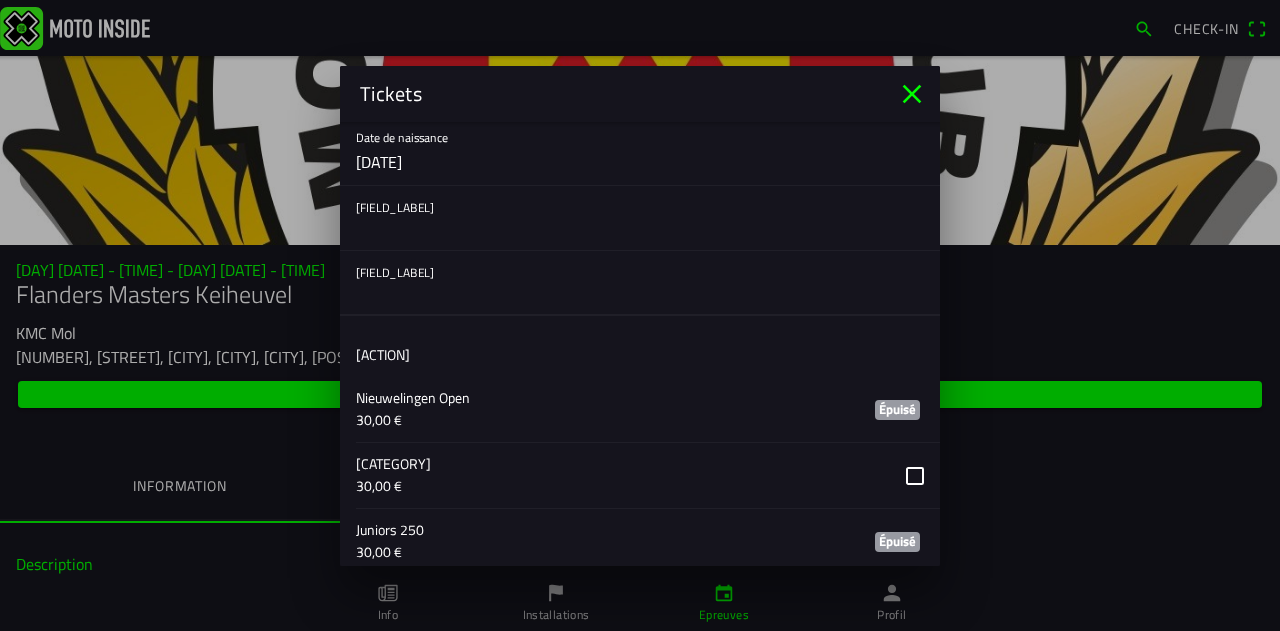 click 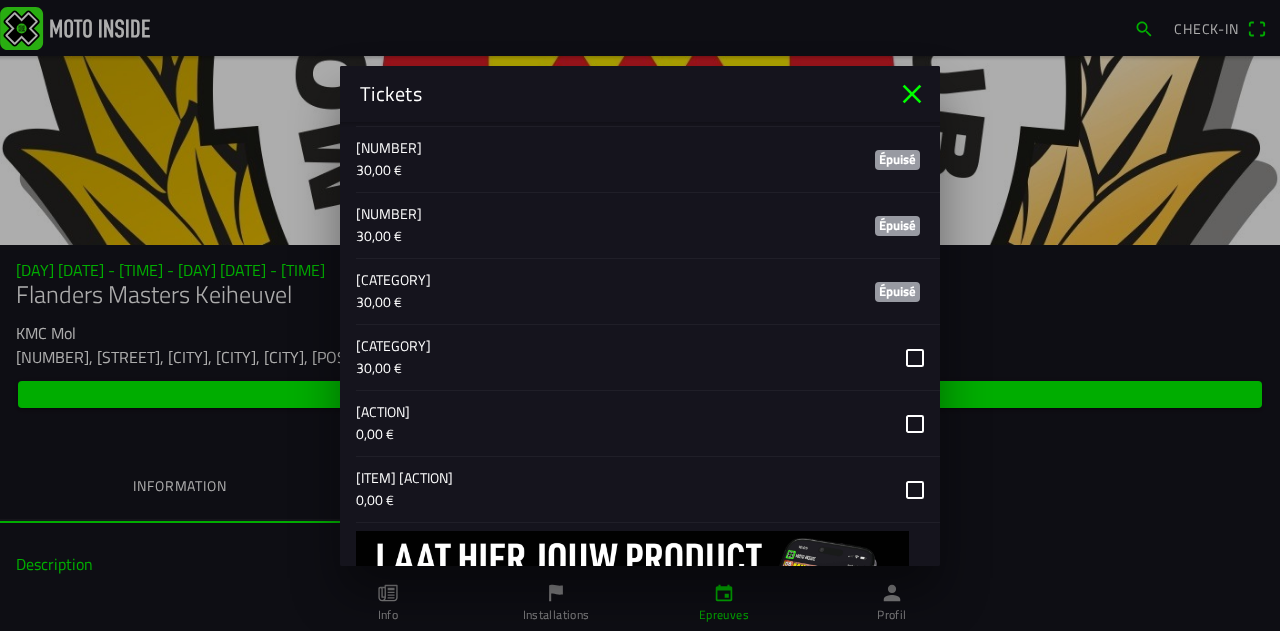 scroll, scrollTop: 1158, scrollLeft: 0, axis: vertical 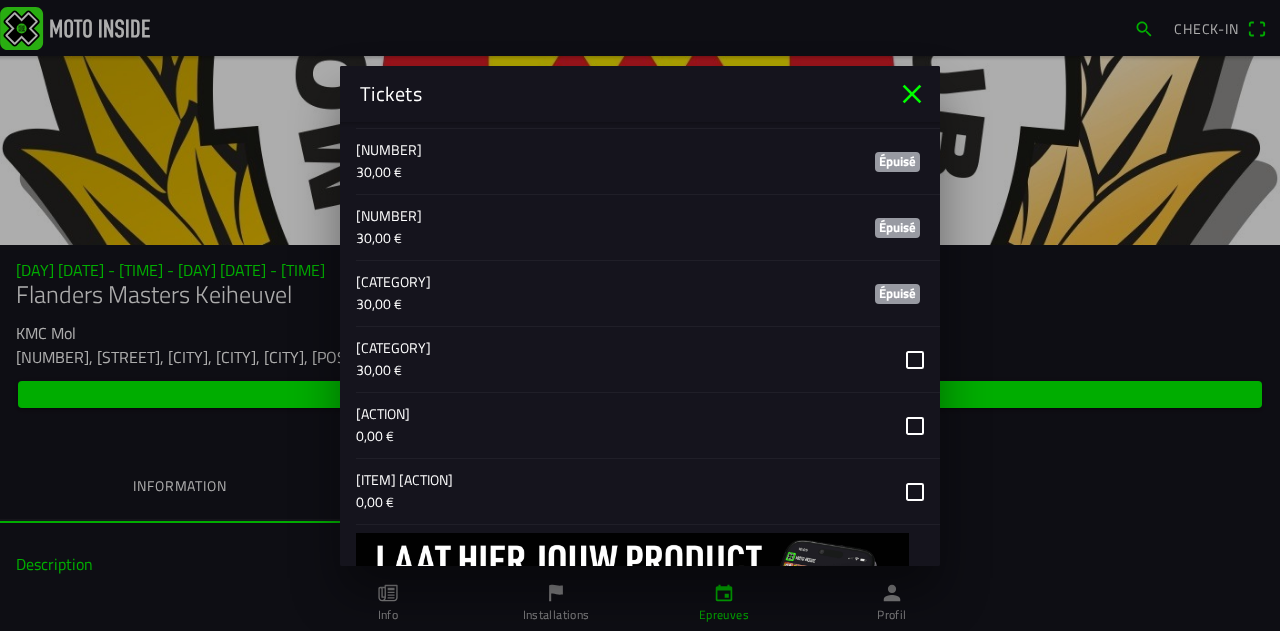 type on "[NUMBER]" 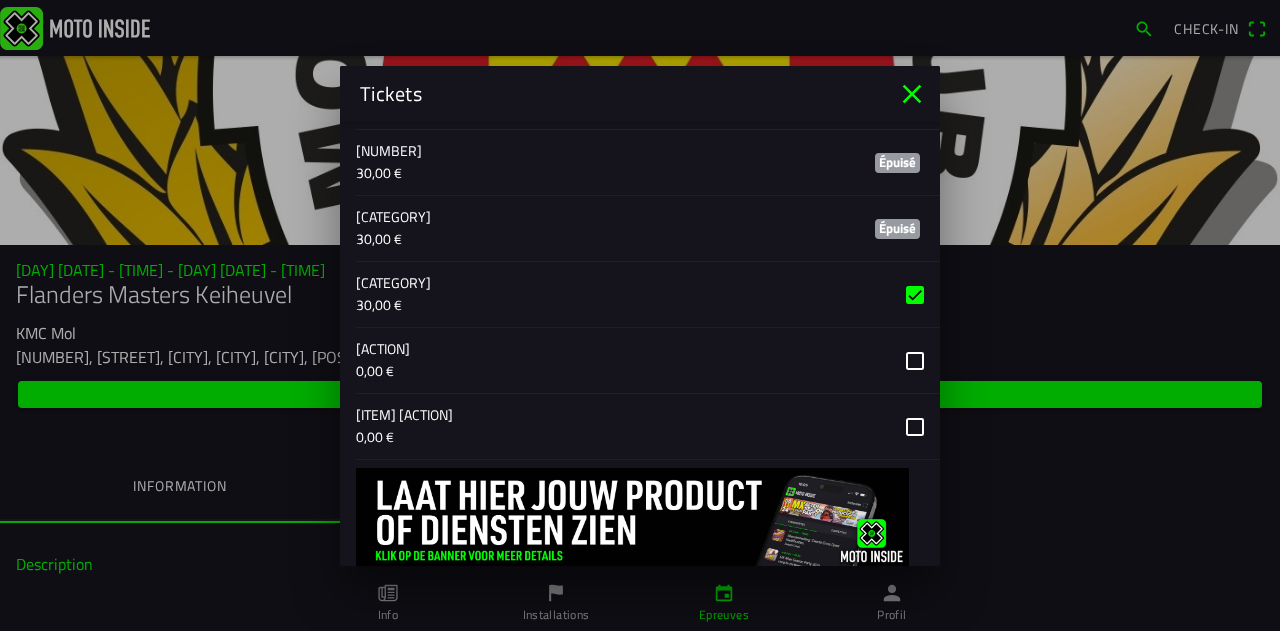 scroll, scrollTop: 1284, scrollLeft: 0, axis: vertical 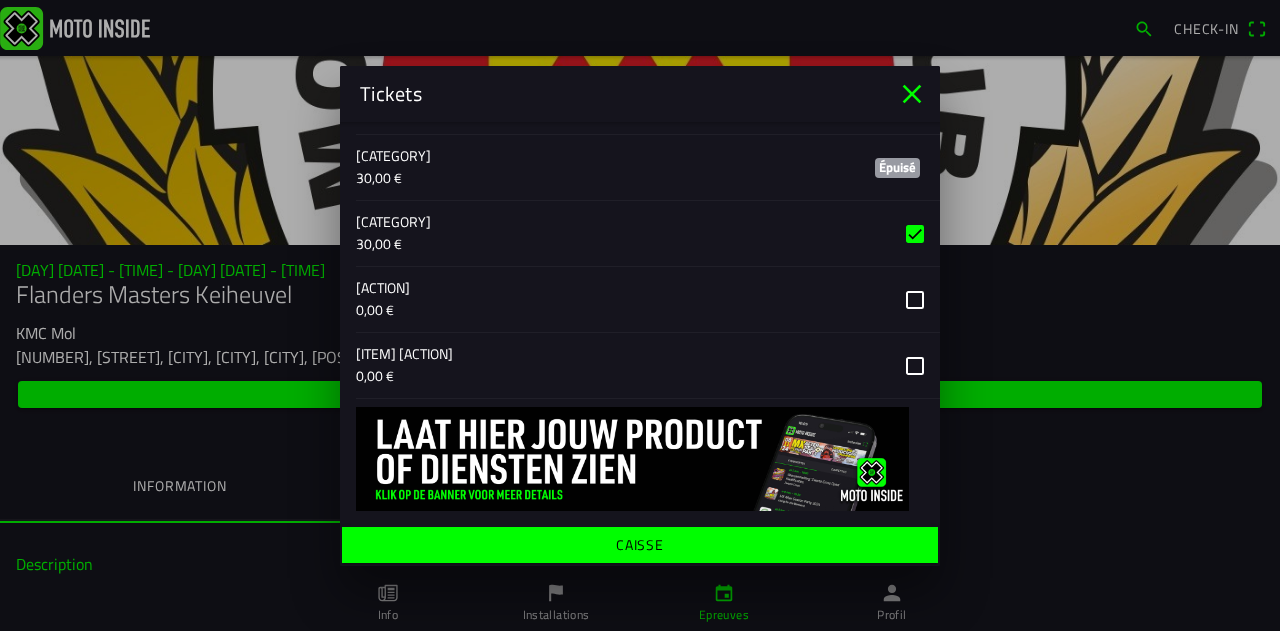 click on "Caisse" 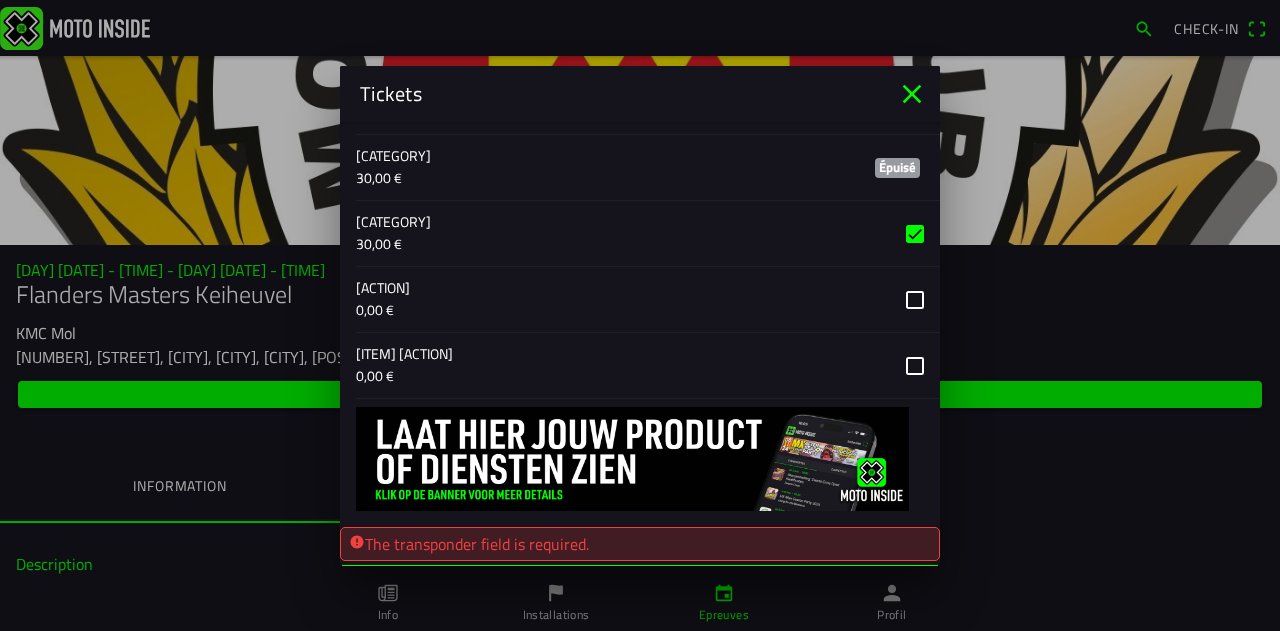click on "The transponder field is required." 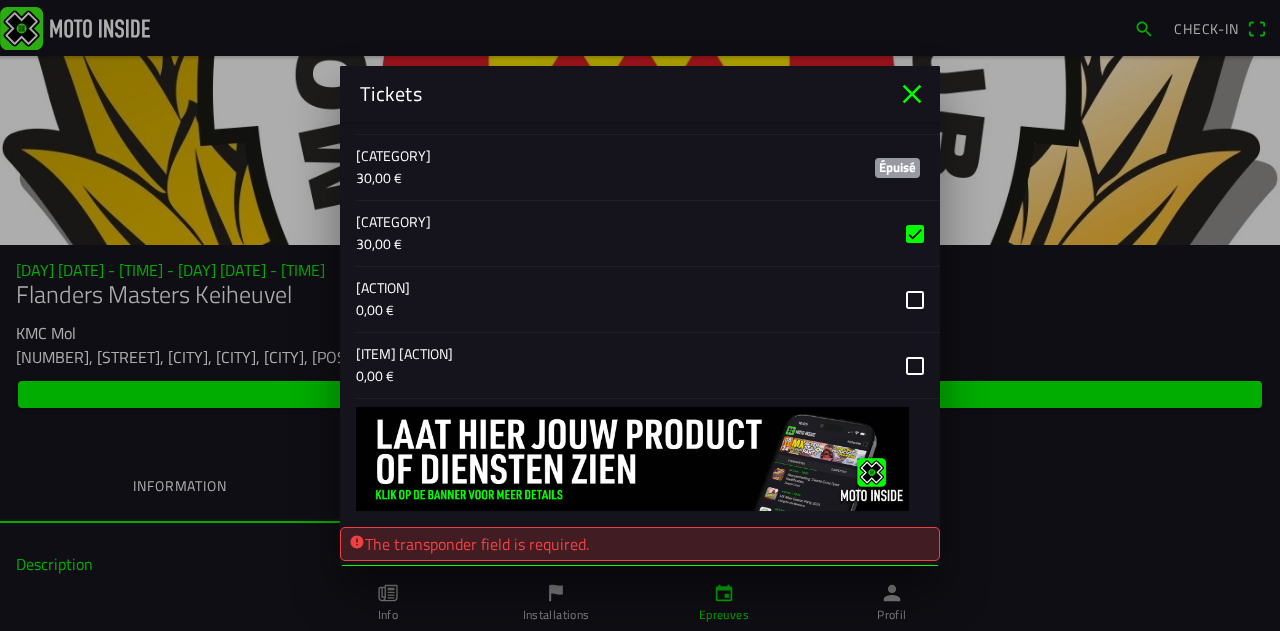 click 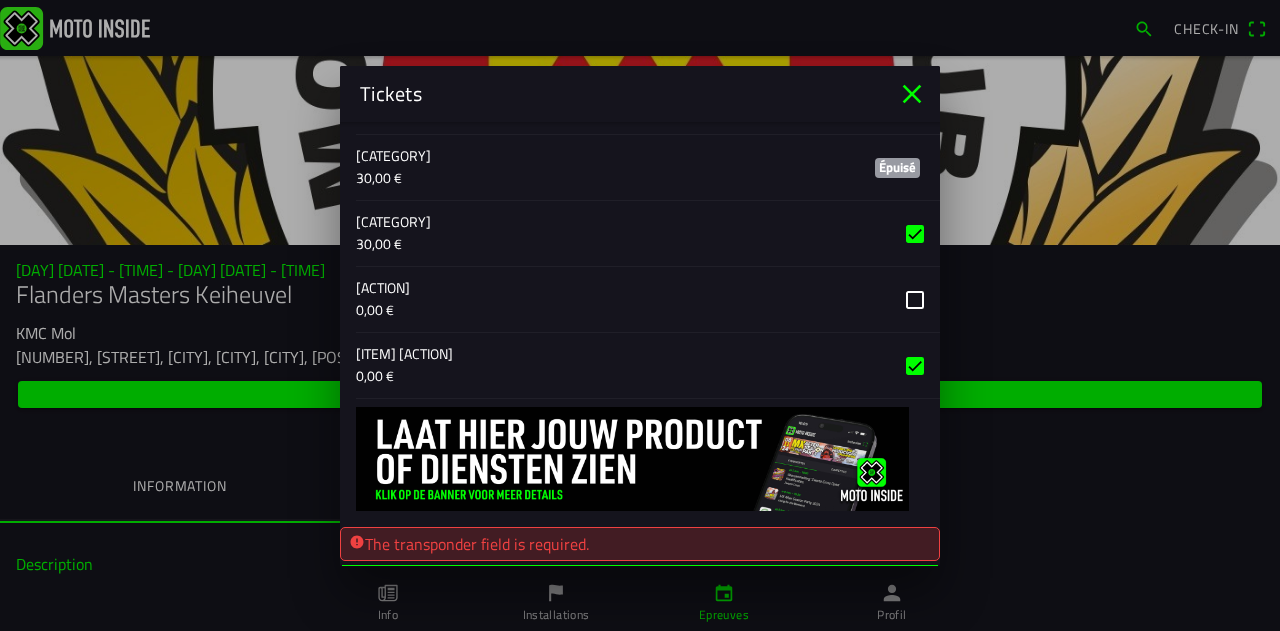 click on "The transponder field is required." 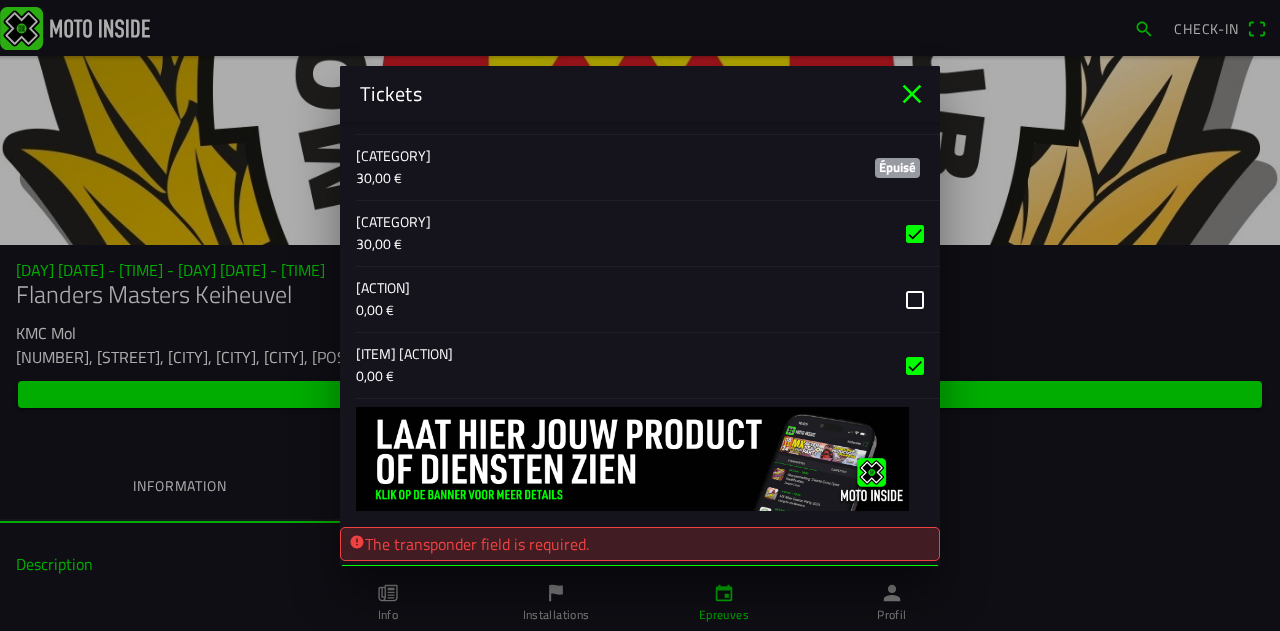 scroll, scrollTop: 1322, scrollLeft: 0, axis: vertical 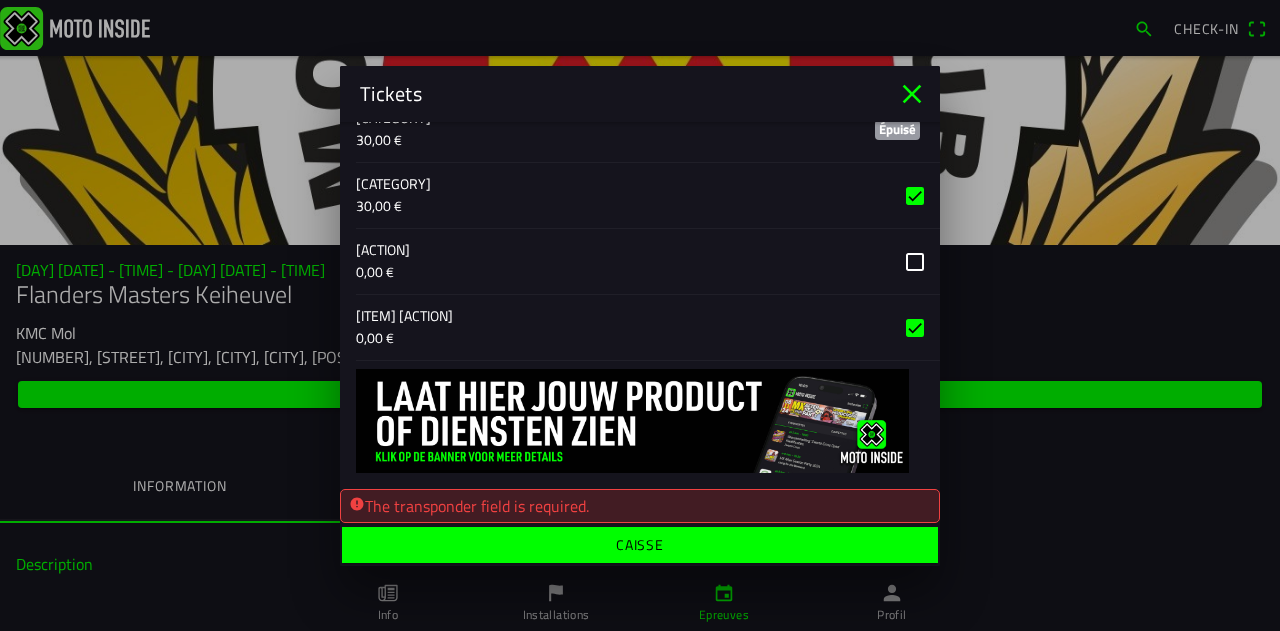 click on "Caisse" 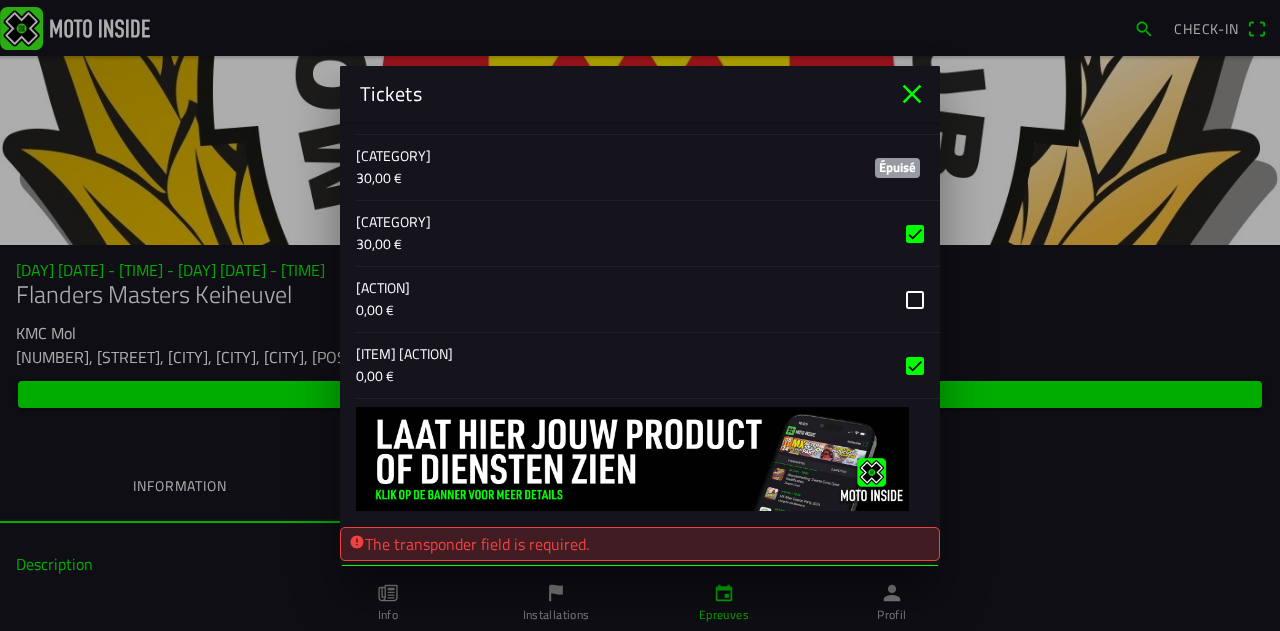 click 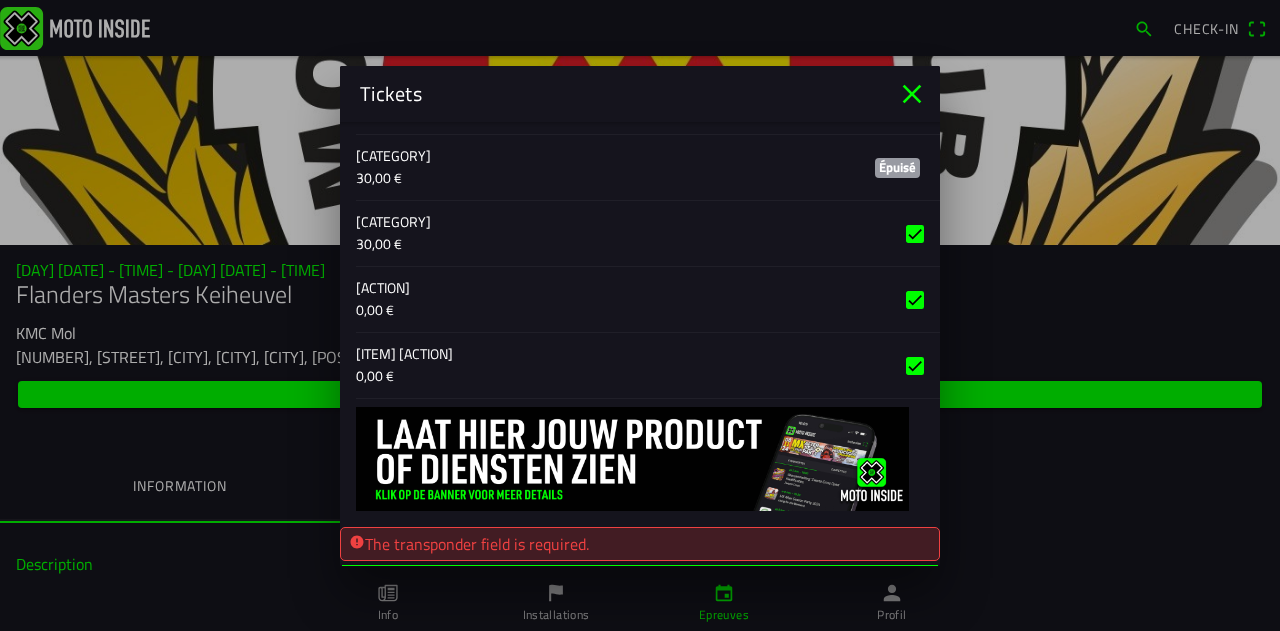 click on "The transponder field is required." 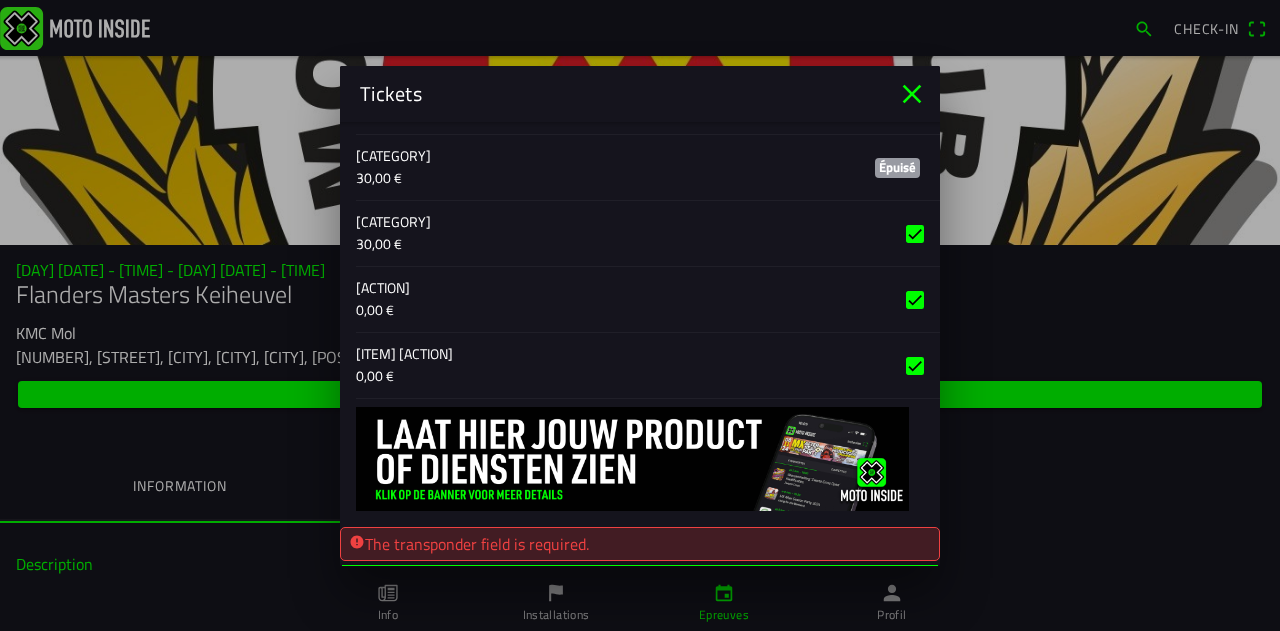 scroll, scrollTop: 1322, scrollLeft: 0, axis: vertical 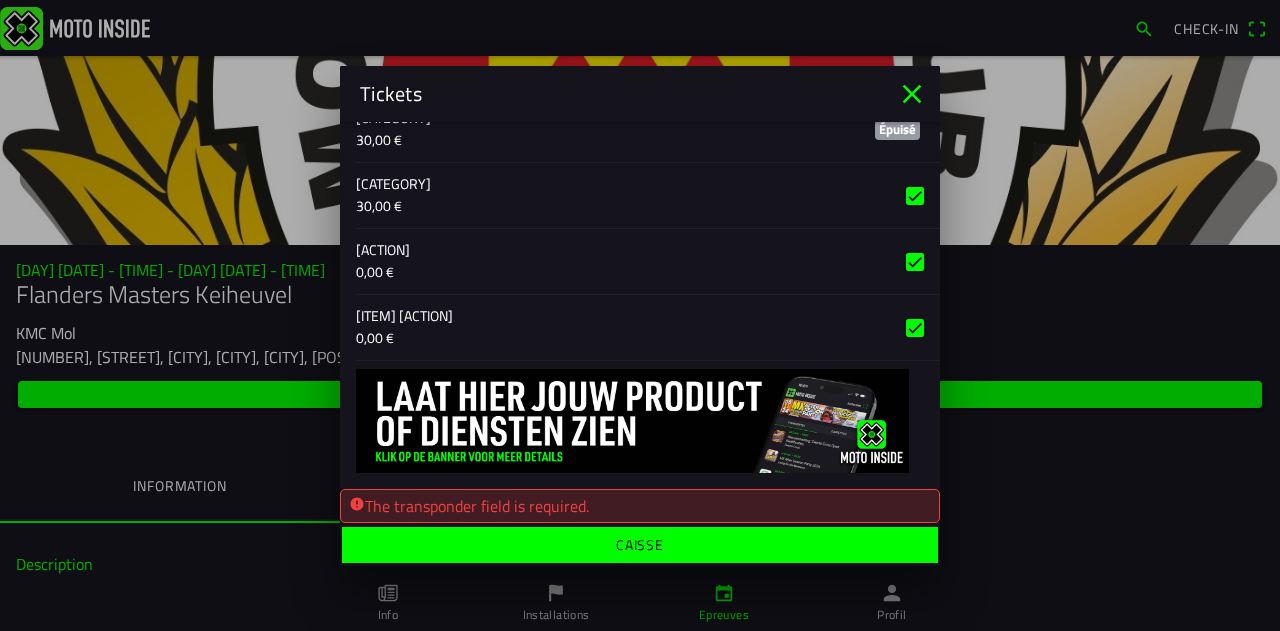 click on "Caisse" 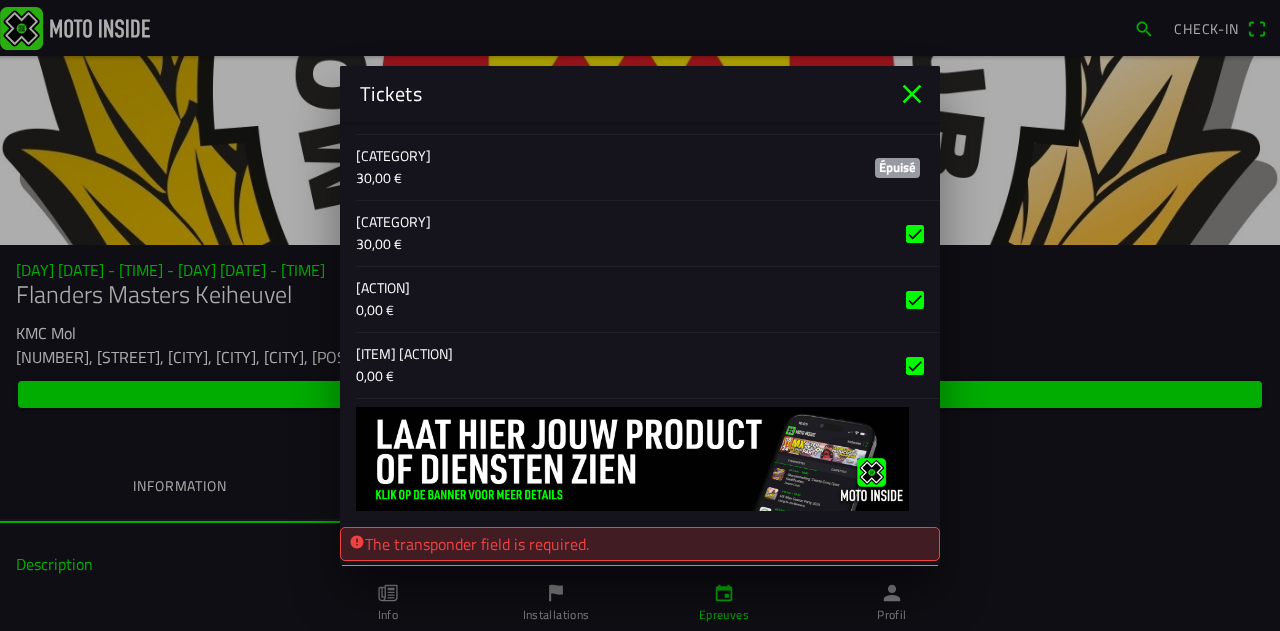 click on "The transponder field is required." 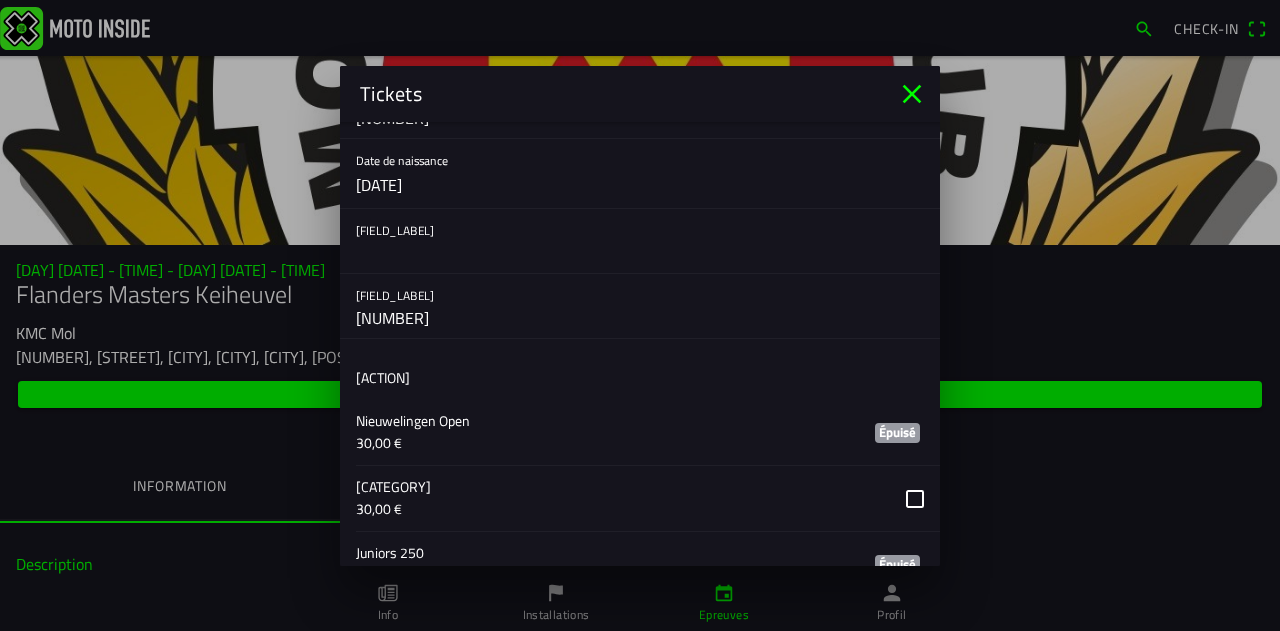scroll, scrollTop: 493, scrollLeft: 0, axis: vertical 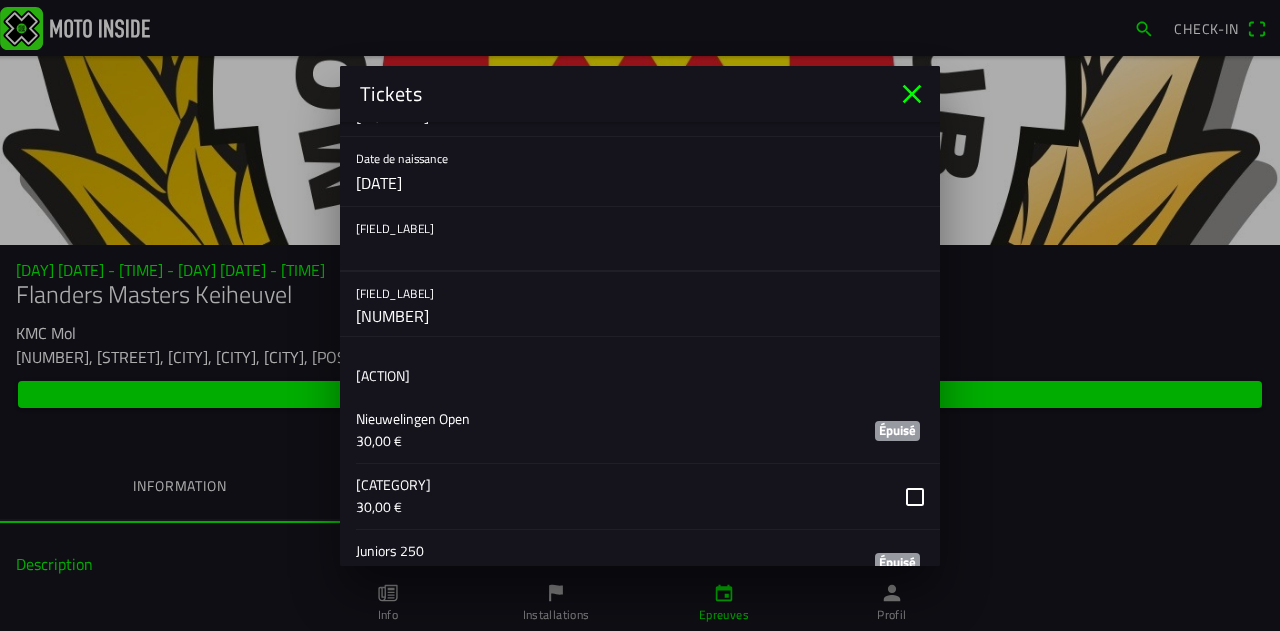 click 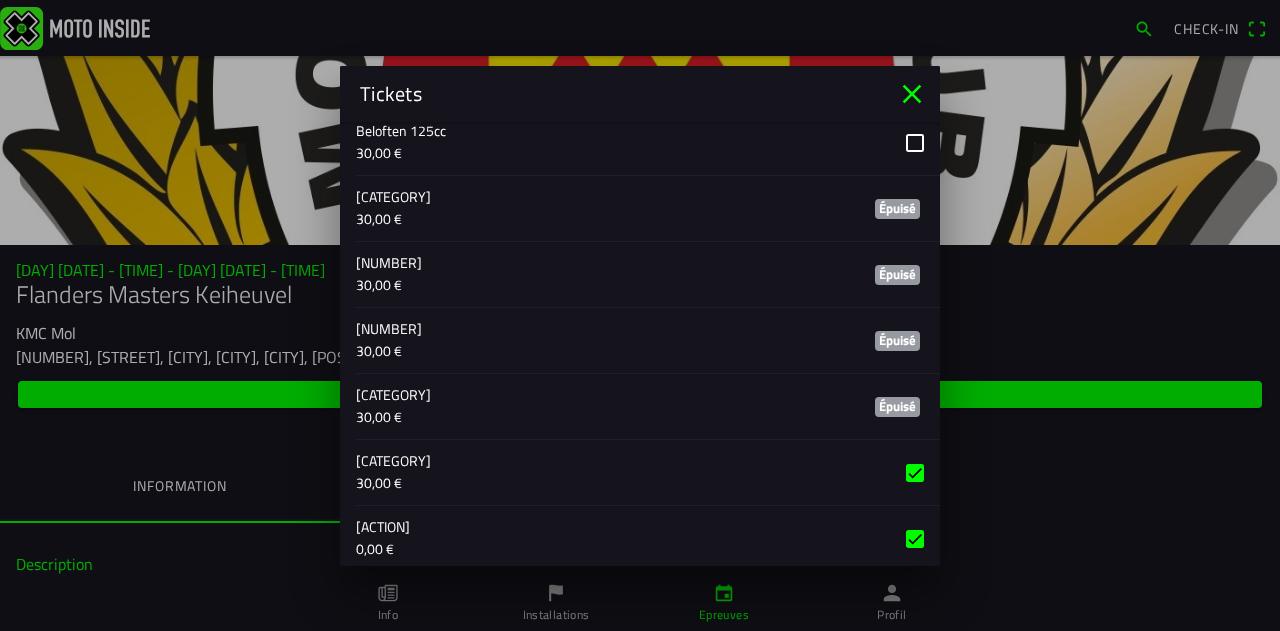 scroll, scrollTop: 1322, scrollLeft: 0, axis: vertical 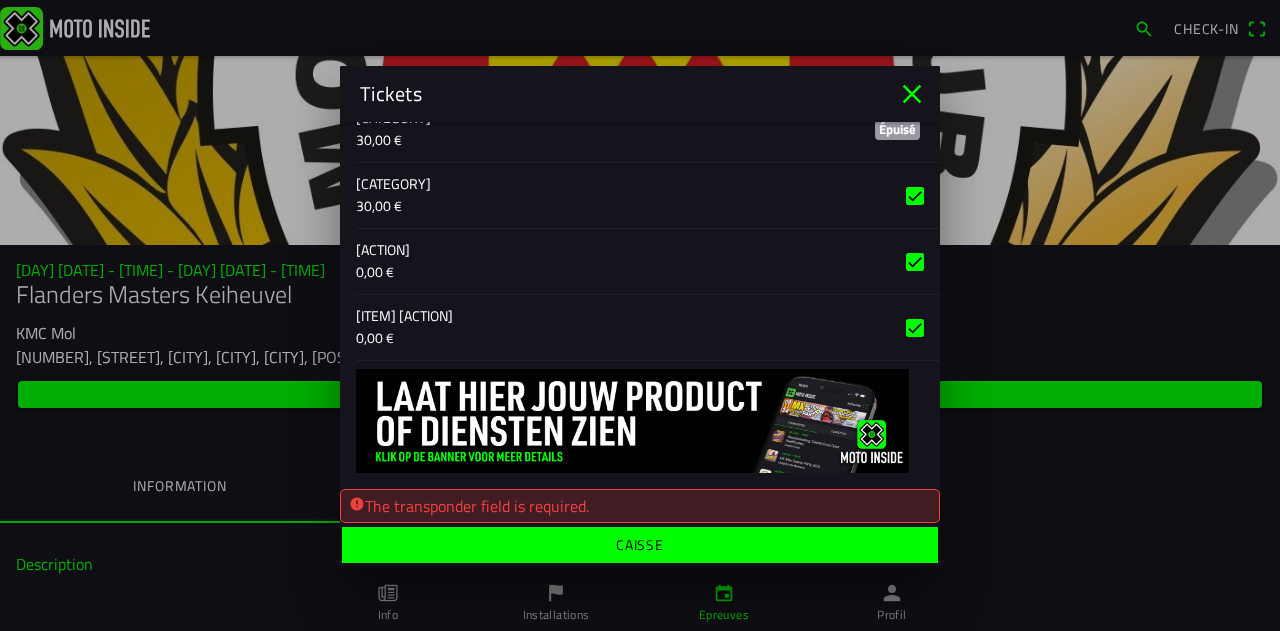 type on "00" 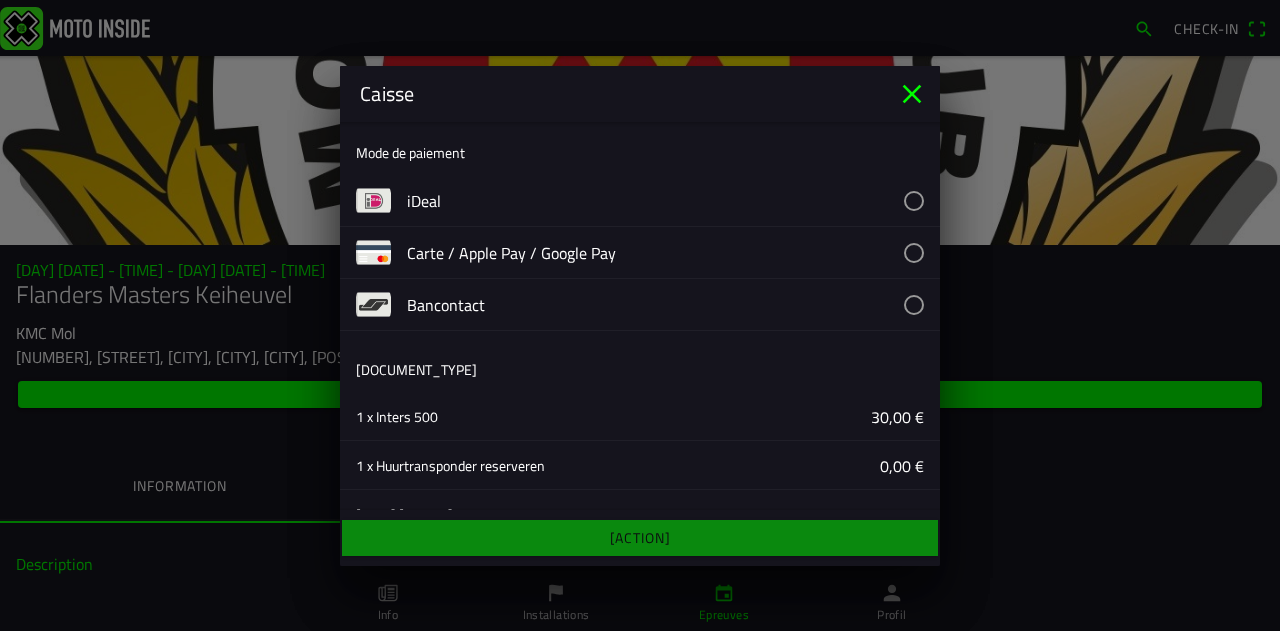 click 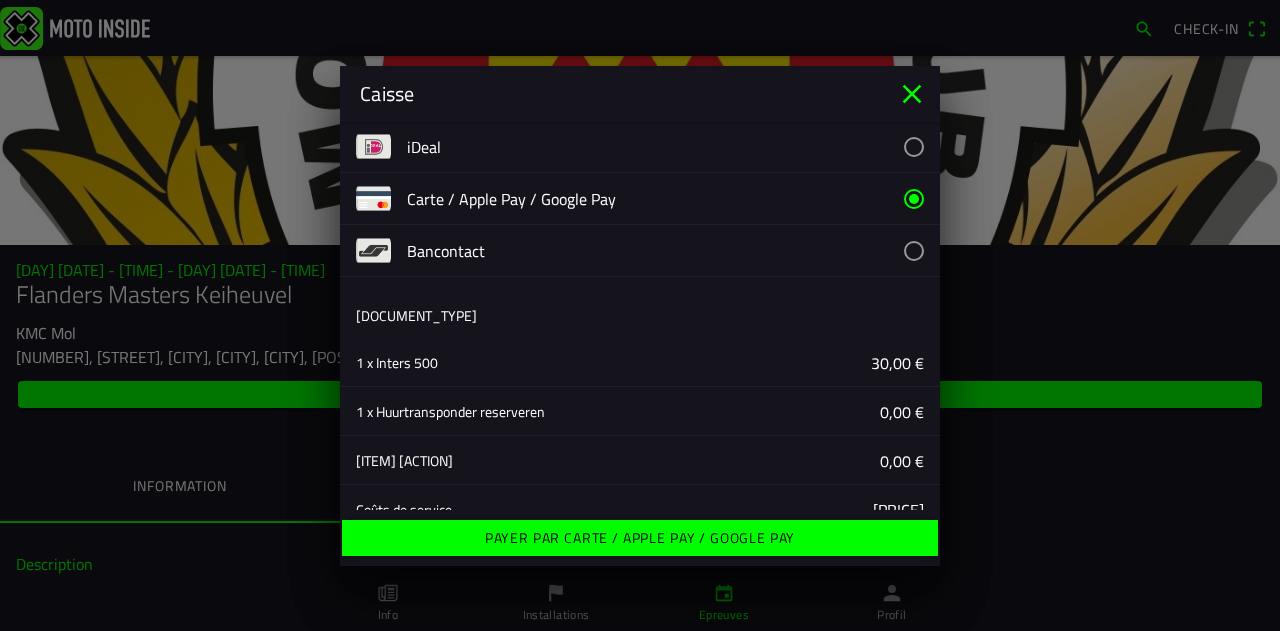 scroll, scrollTop: 53, scrollLeft: 0, axis: vertical 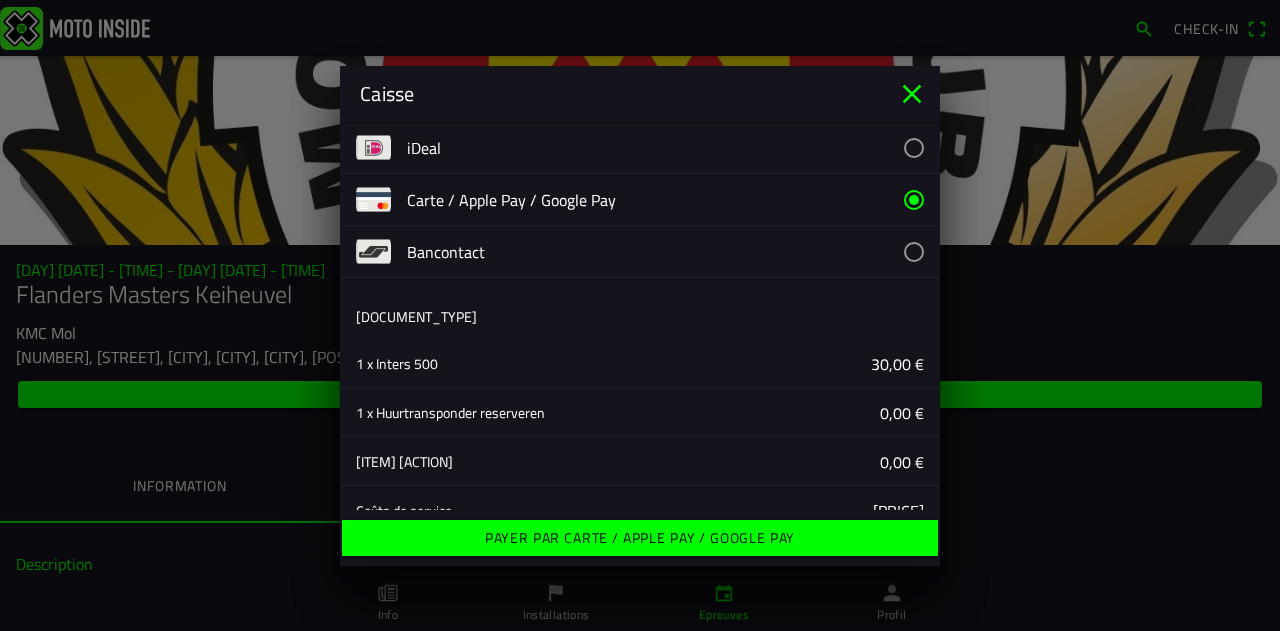 click on "Payer par Carte / Apple Pay / Google Pay" 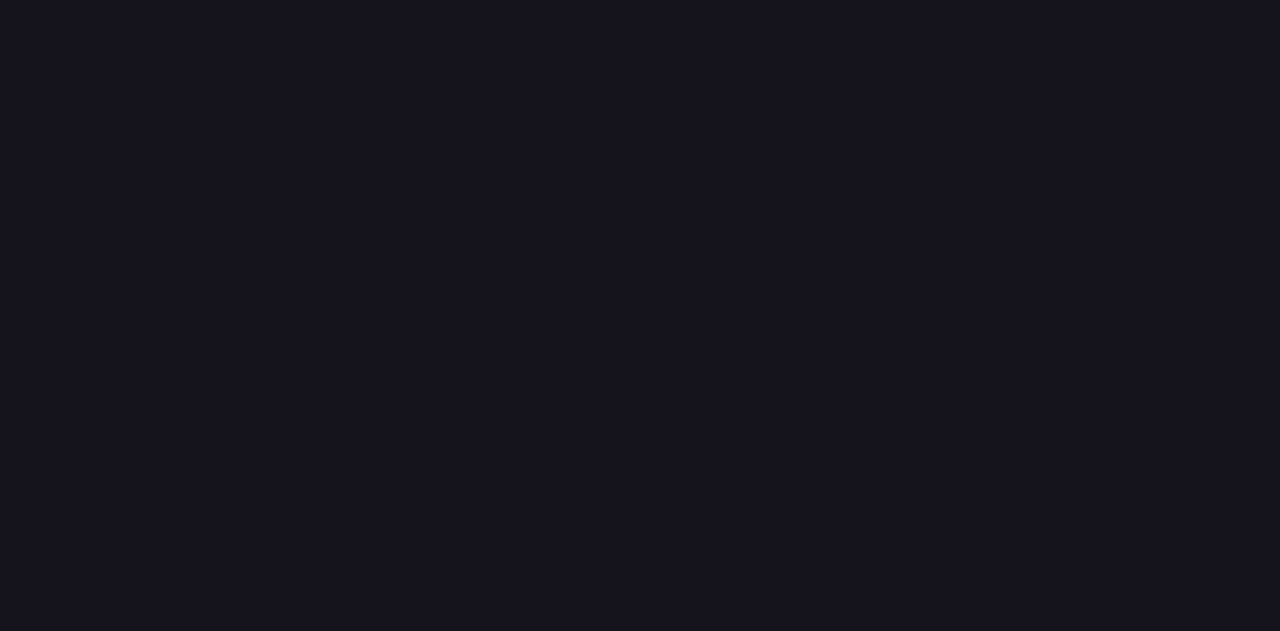 scroll, scrollTop: 0, scrollLeft: 0, axis: both 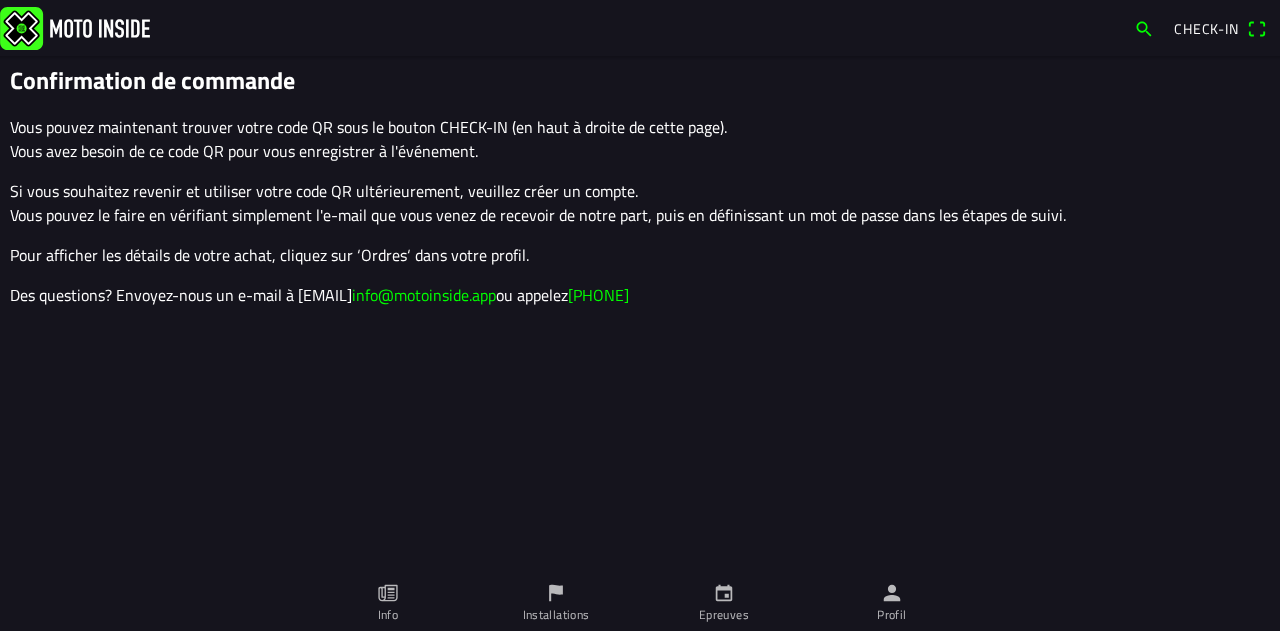 click on "Check-in" at bounding box center [1206, 28] 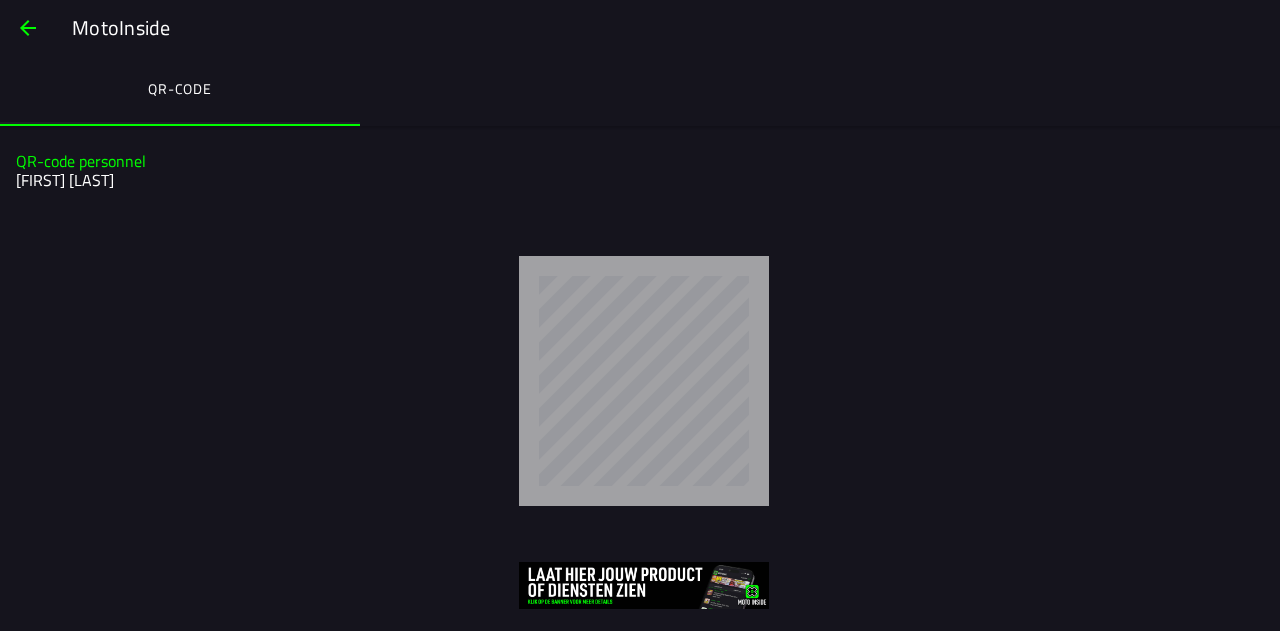 click at bounding box center [28, 28] 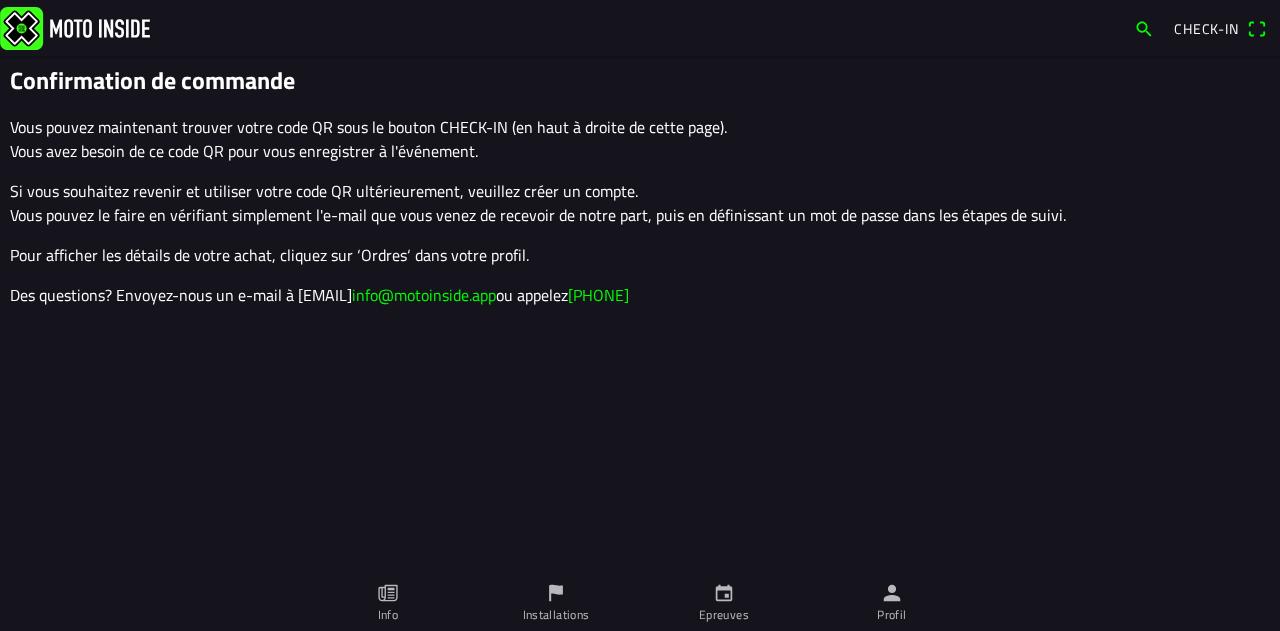 click on "Check-in" at bounding box center [1220, 29] 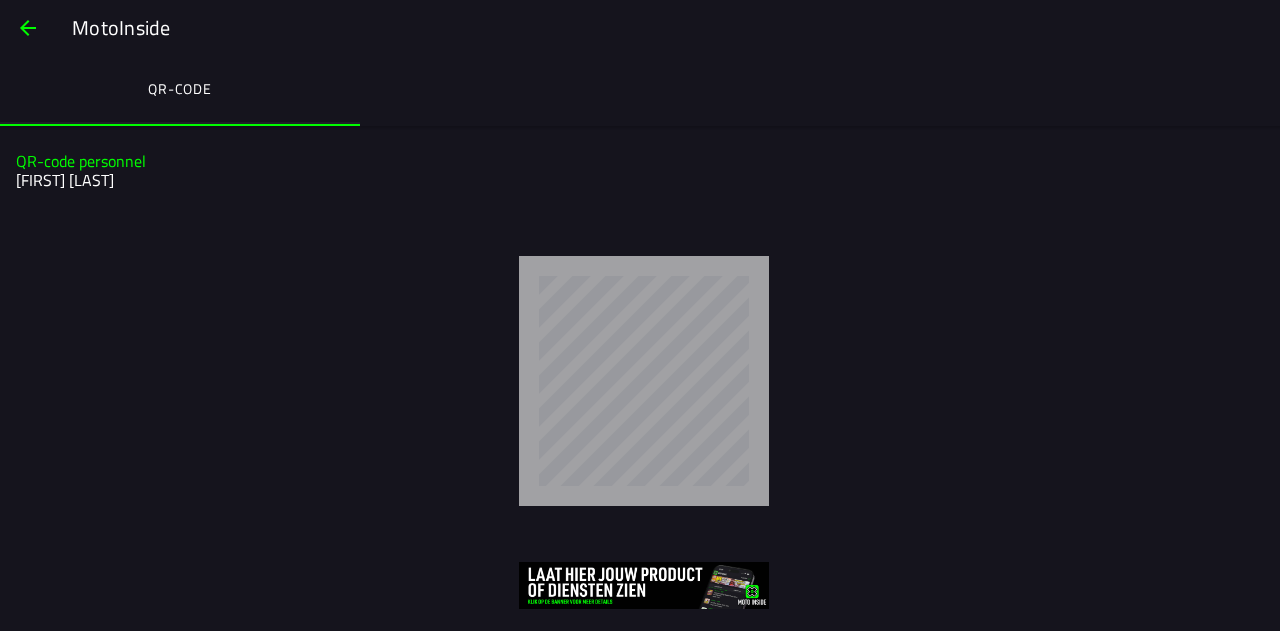 click at bounding box center (28, 28) 